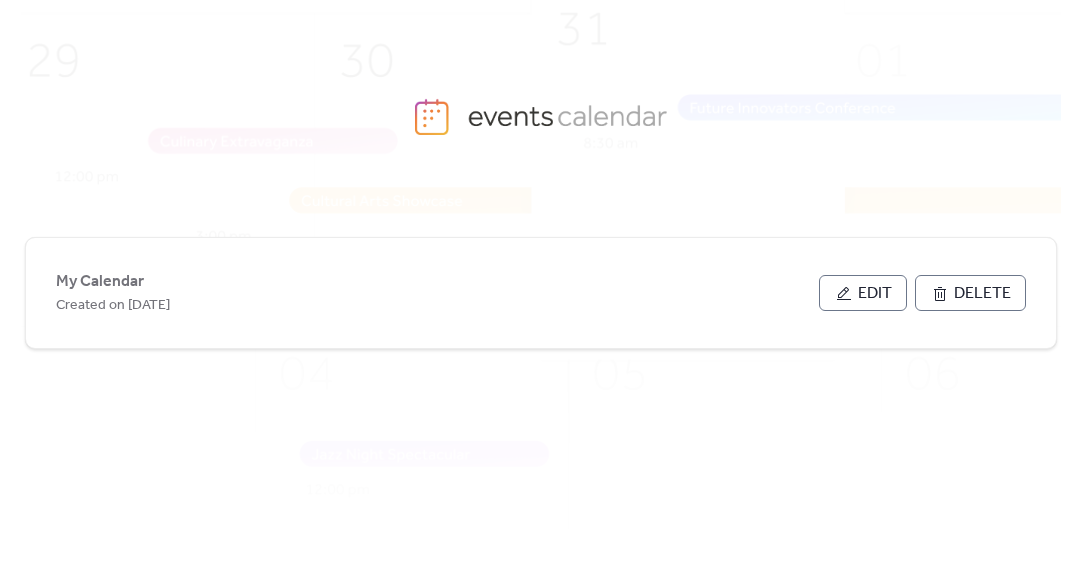 scroll, scrollTop: 0, scrollLeft: 0, axis: both 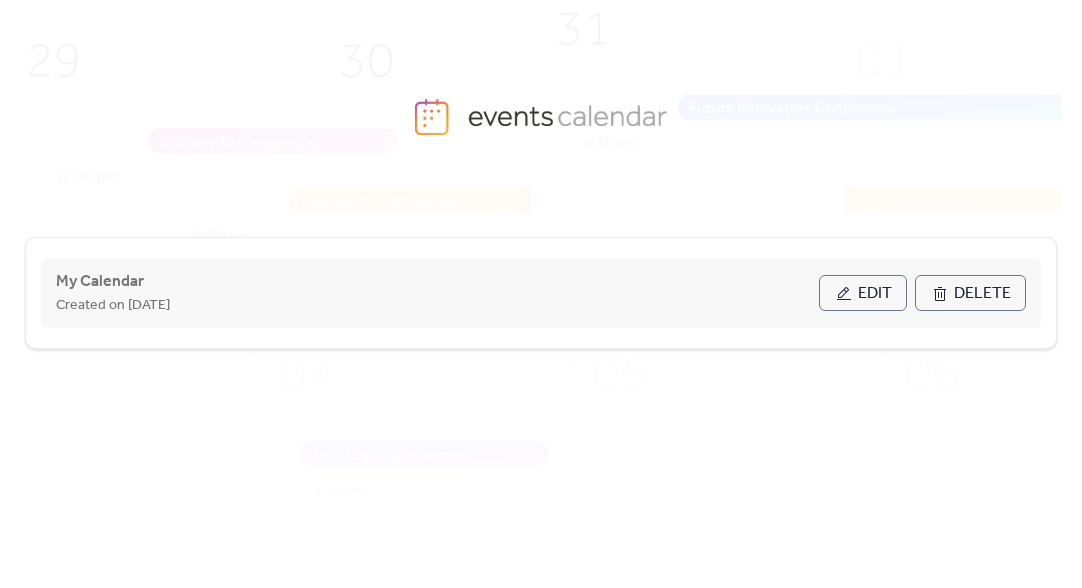 click on "Edit" at bounding box center [863, 293] 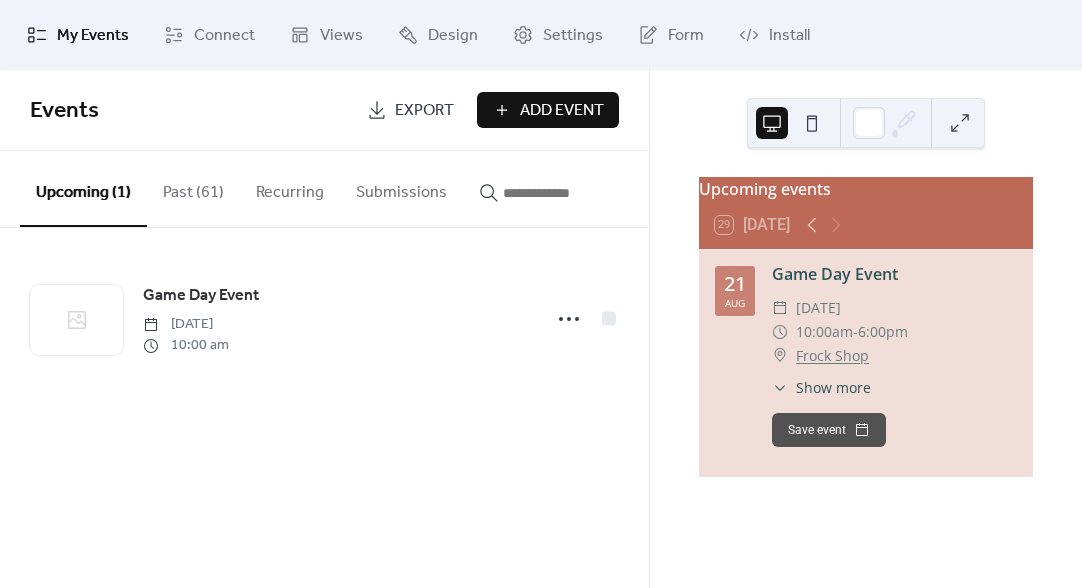 click on "Show more" at bounding box center (833, 387) 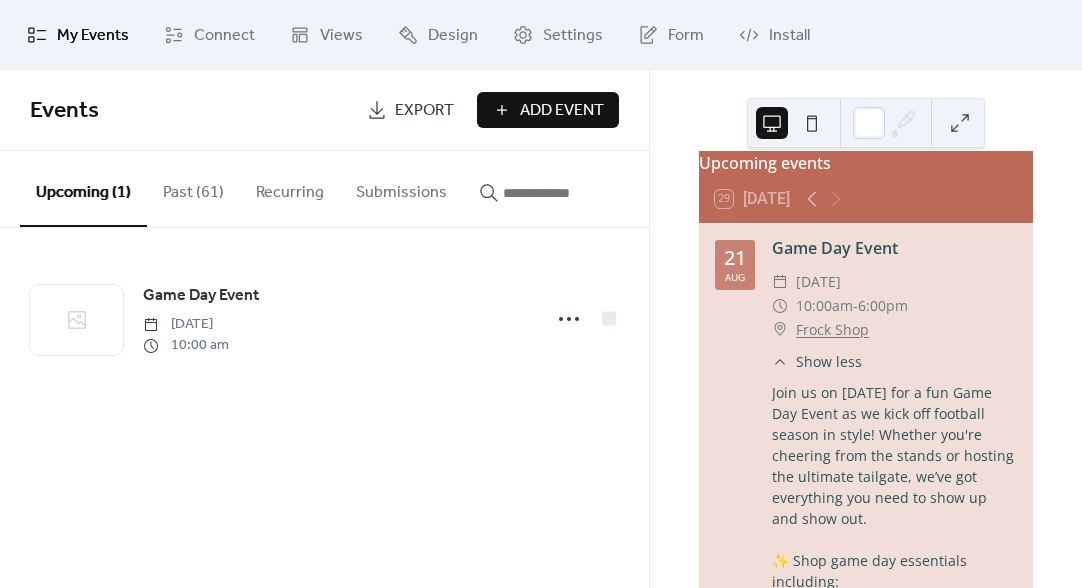 scroll, scrollTop: 0, scrollLeft: 0, axis: both 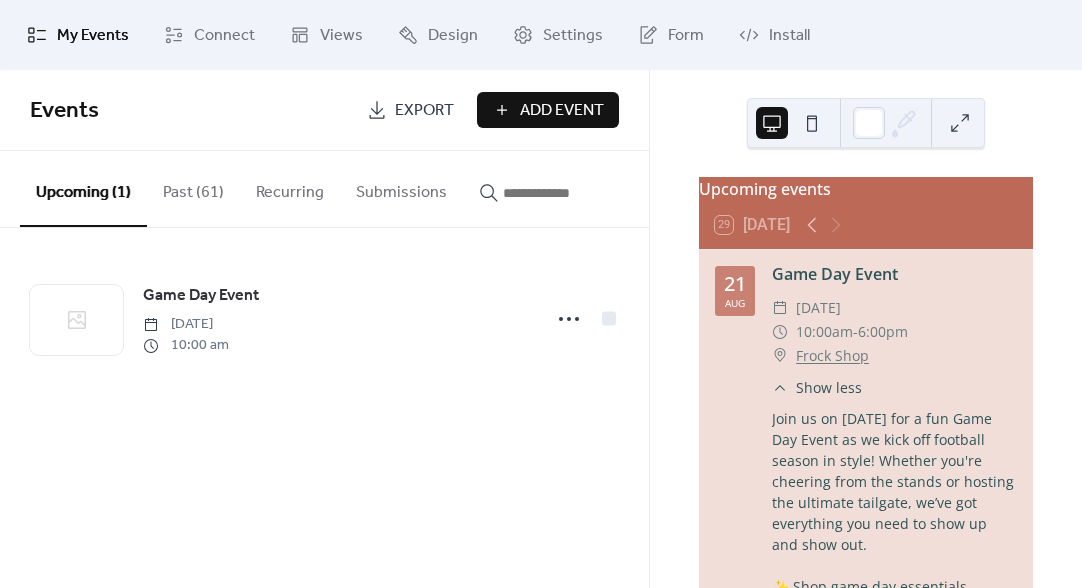 click on "Add Event" at bounding box center (562, 111) 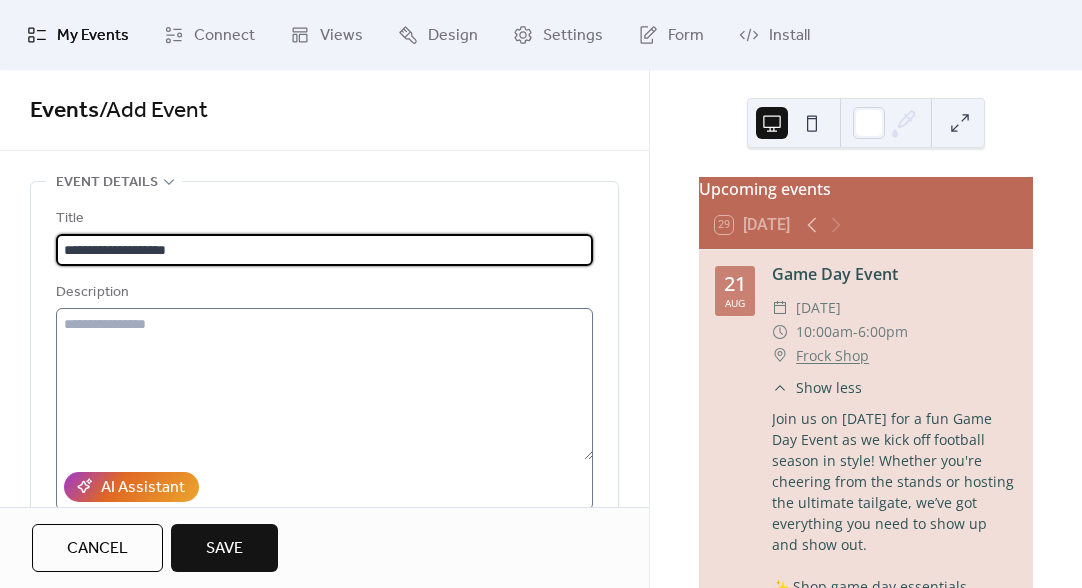 type on "**********" 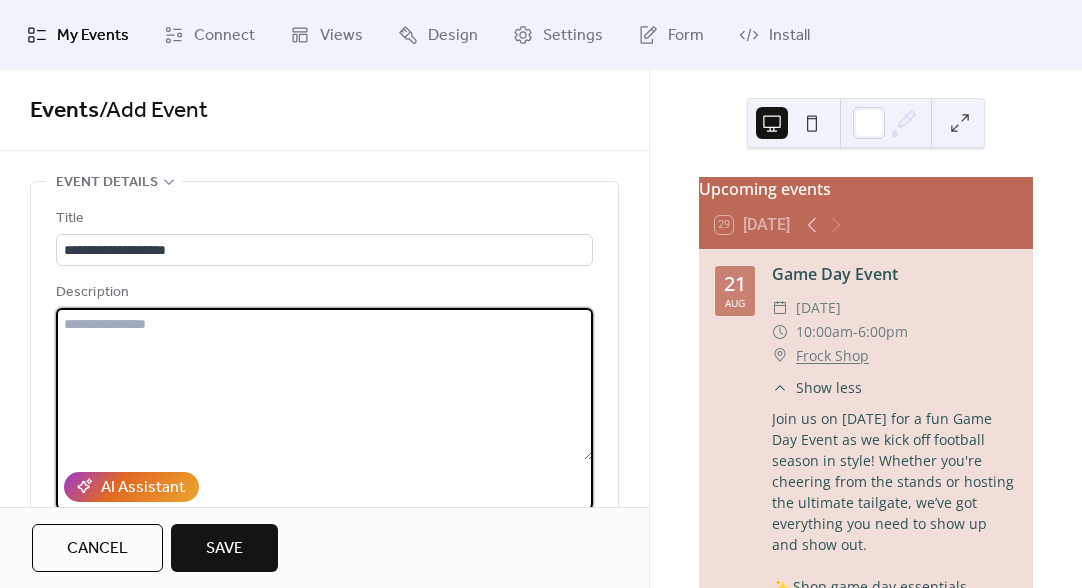 click at bounding box center (324, 384) 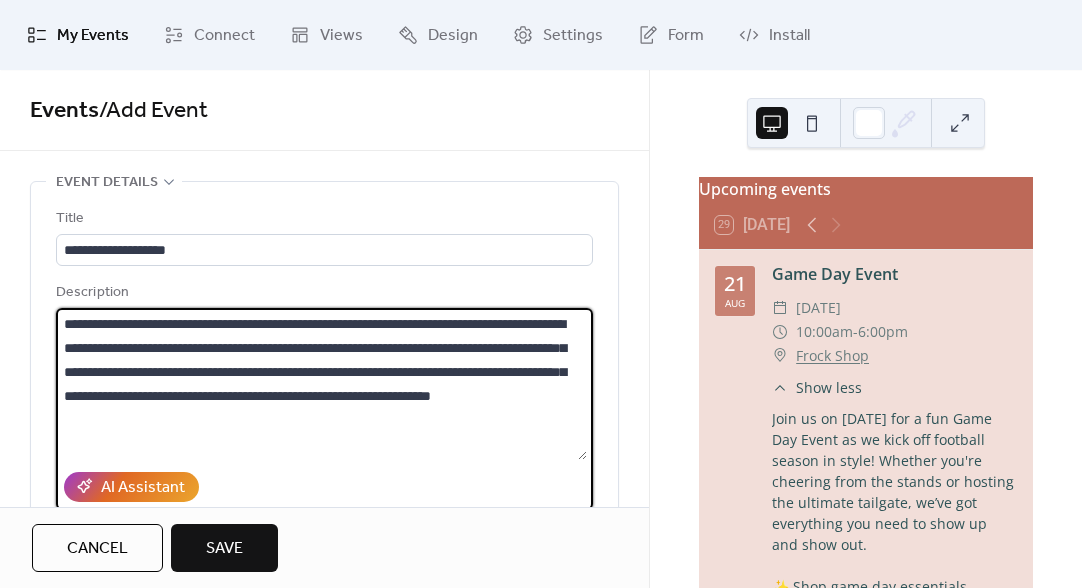 scroll, scrollTop: 0, scrollLeft: 0, axis: both 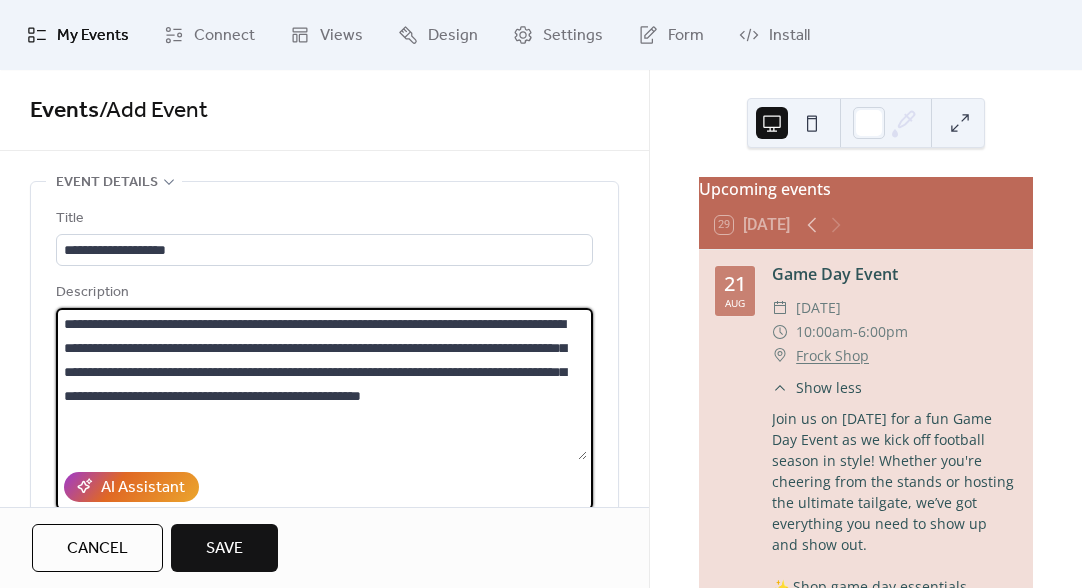 click on "**********" at bounding box center (321, 384) 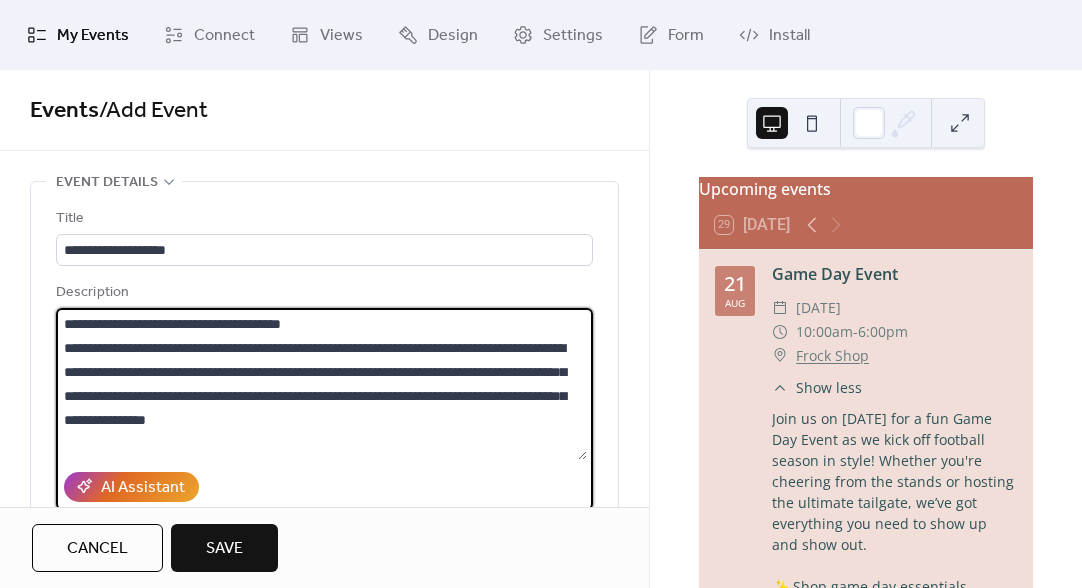 click on "**********" at bounding box center [321, 384] 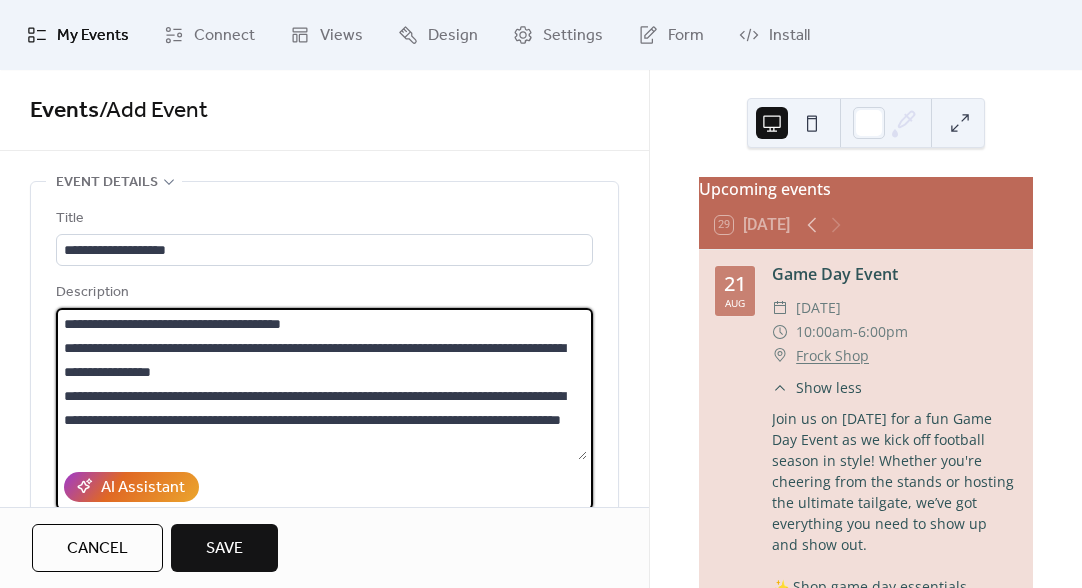 click on "**********" at bounding box center [321, 384] 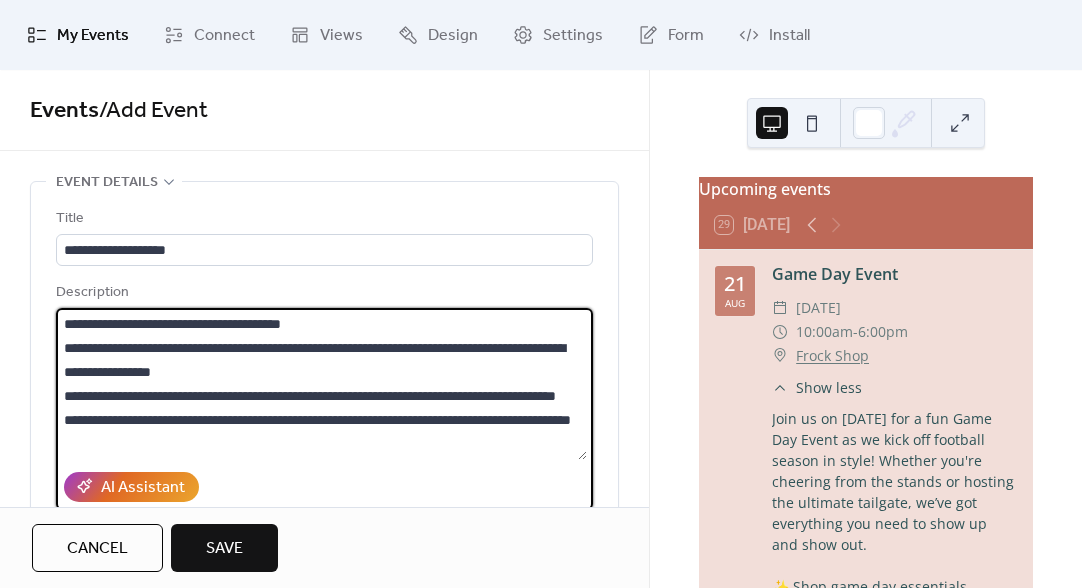 scroll, scrollTop: 72, scrollLeft: 0, axis: vertical 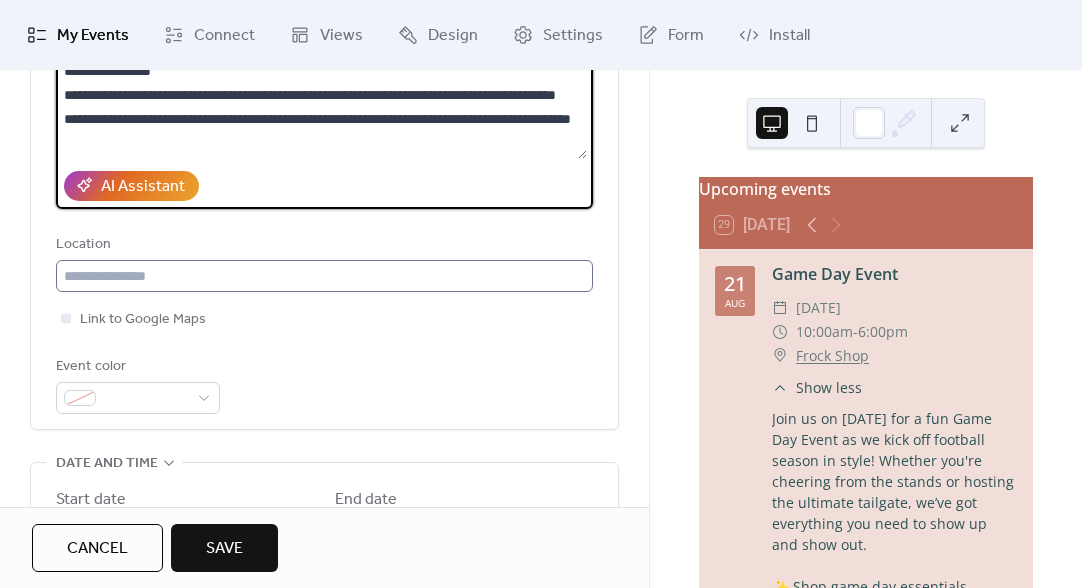 type on "**********" 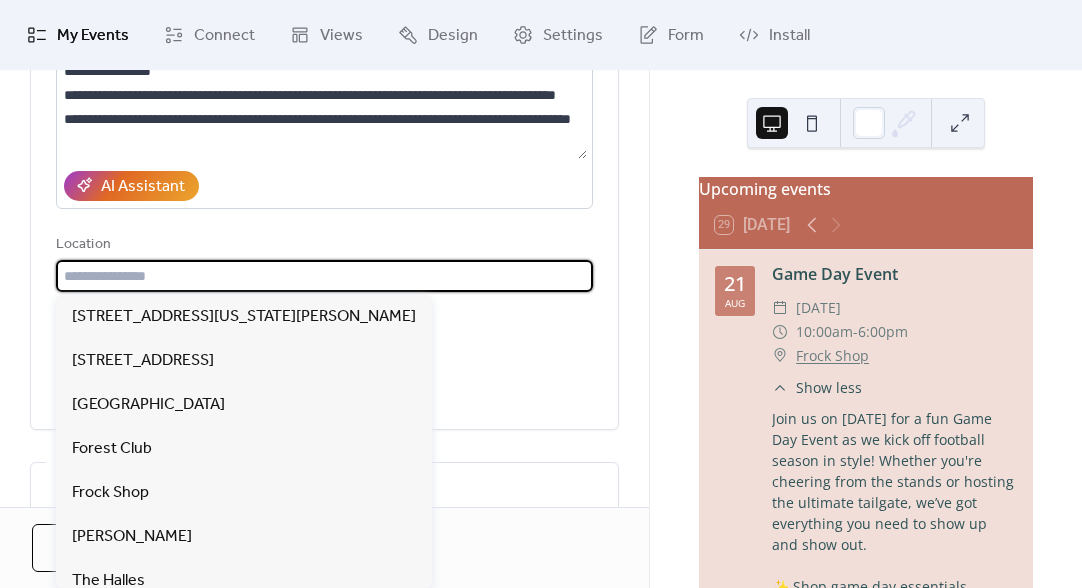 click at bounding box center (324, 276) 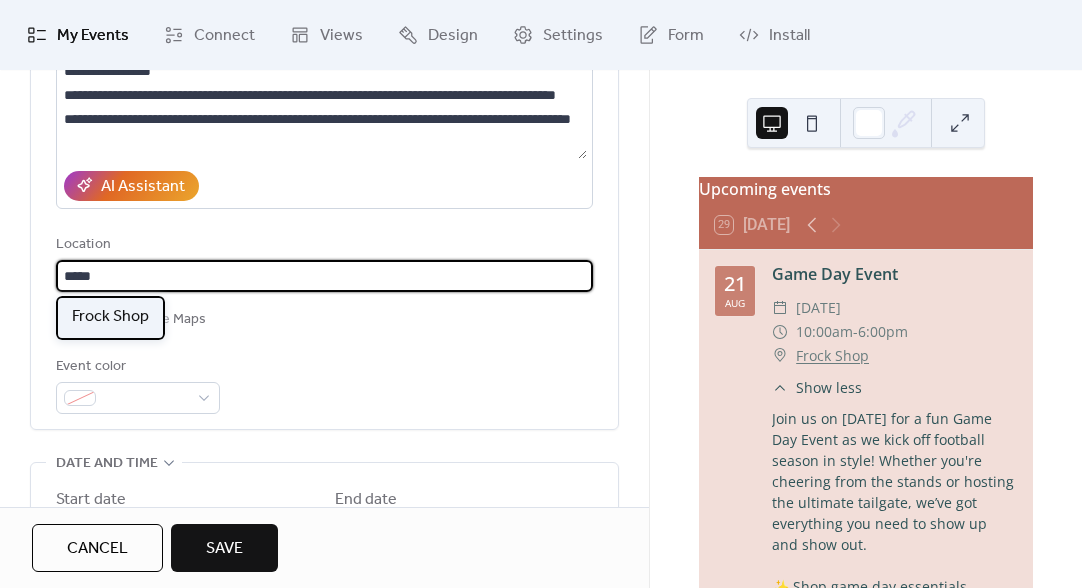 click on "Frock Shop" at bounding box center [110, 317] 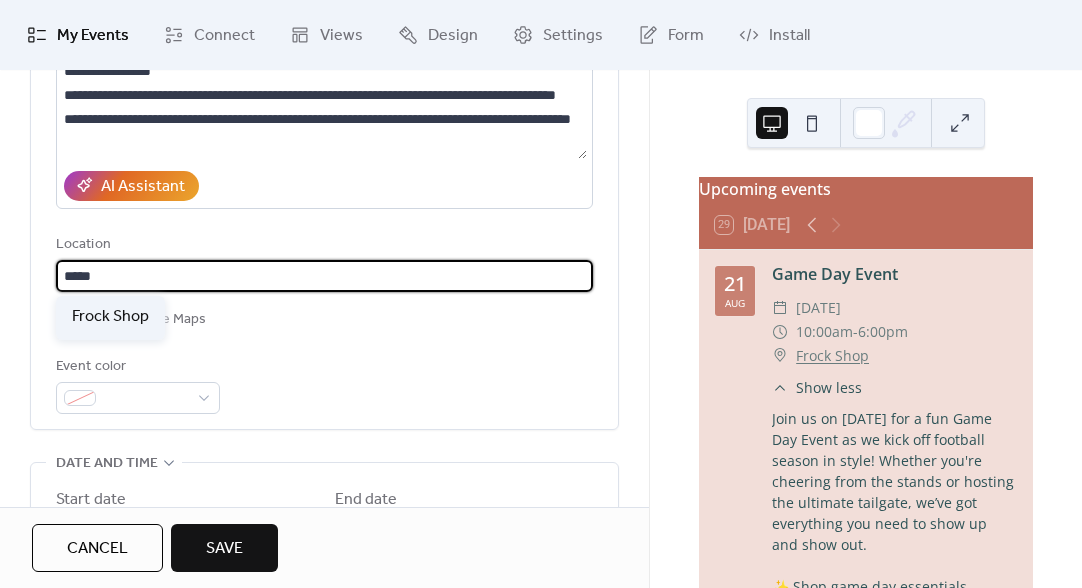 type on "**********" 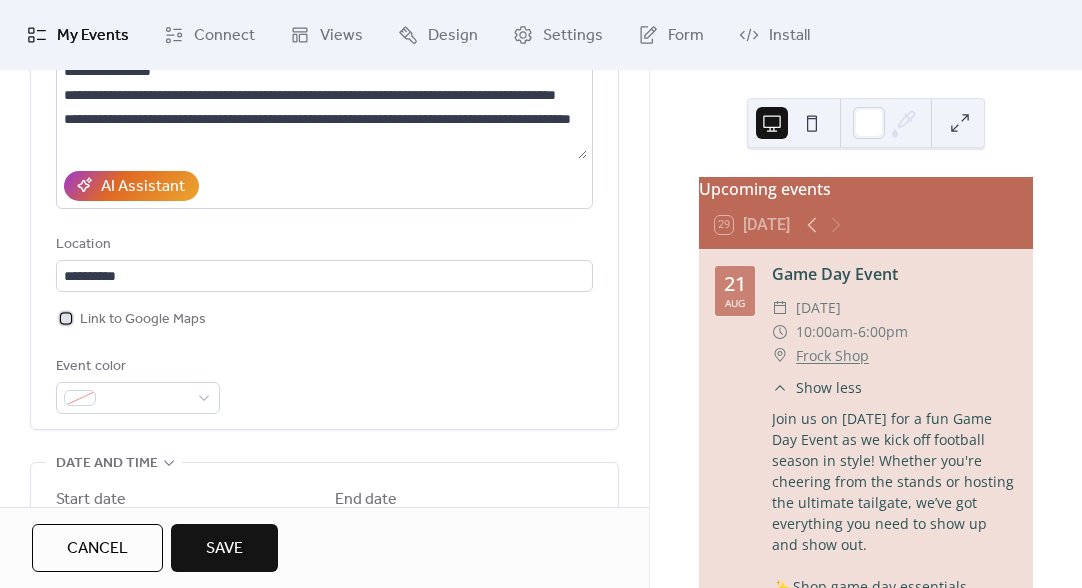 click on "Link to Google Maps" at bounding box center (143, 320) 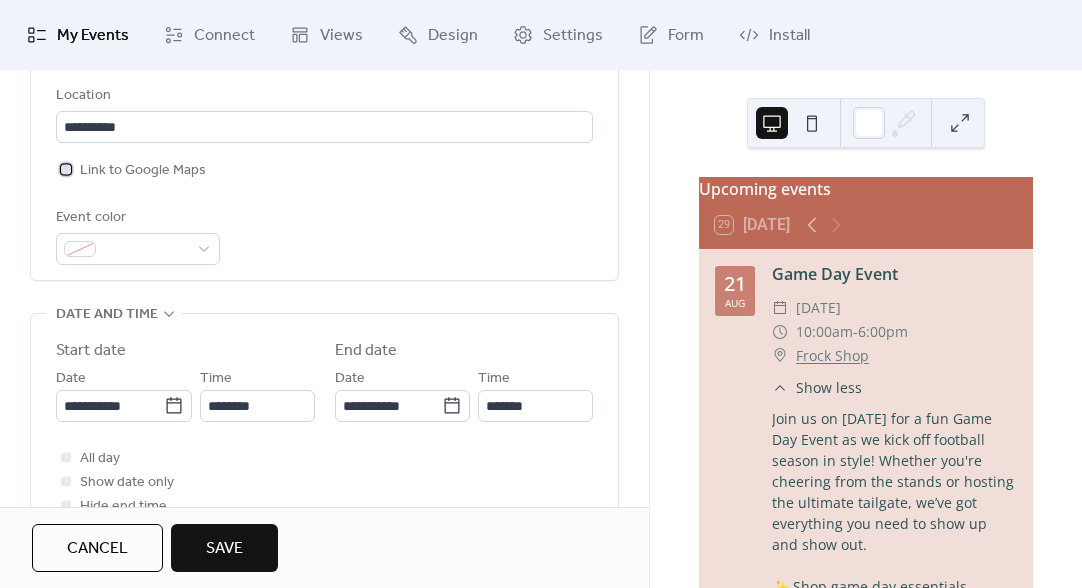 scroll, scrollTop: 449, scrollLeft: 0, axis: vertical 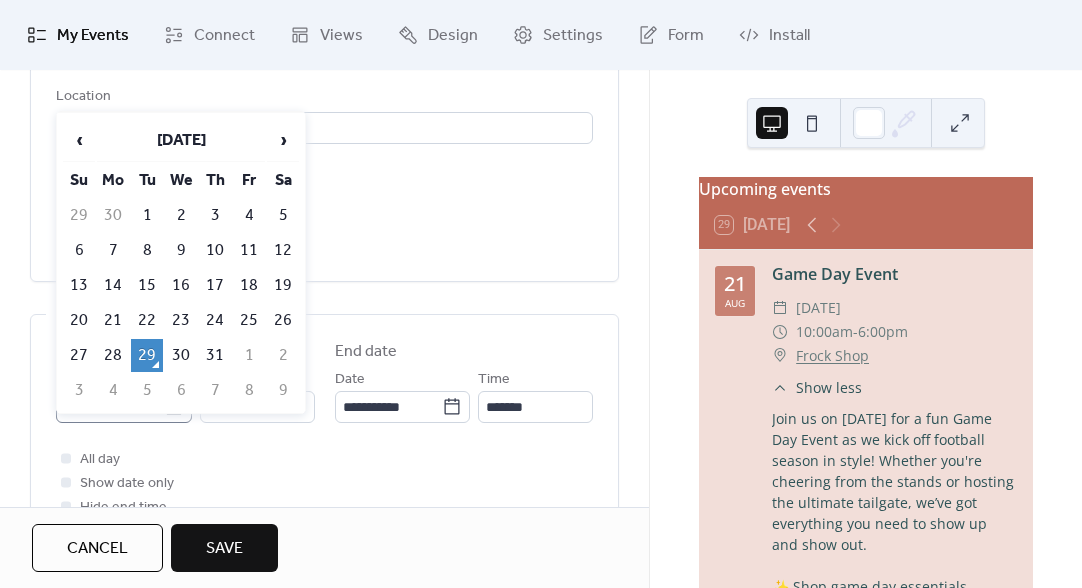 click 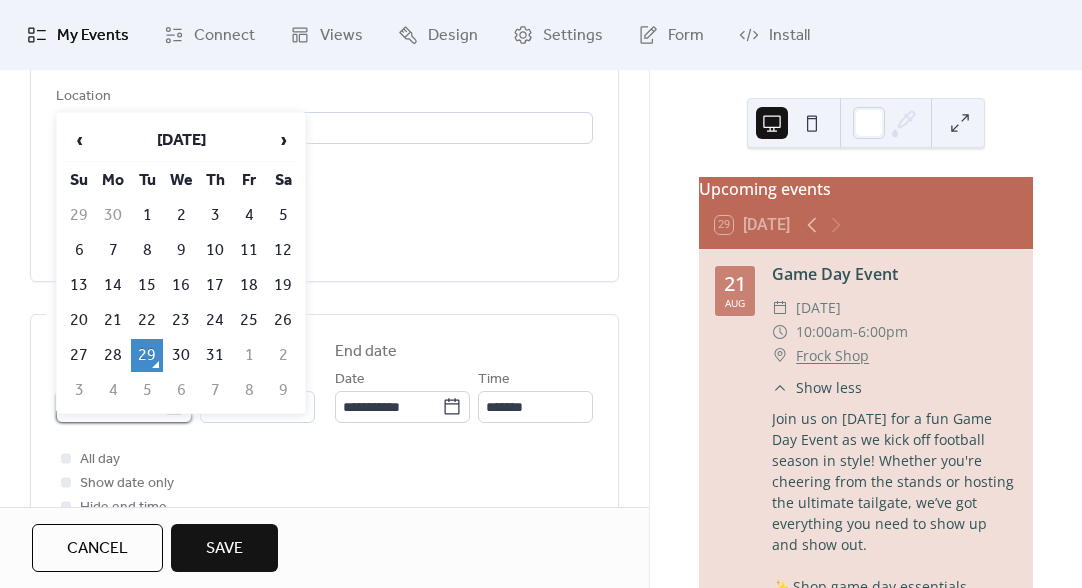 click on "**********" at bounding box center [110, 407] 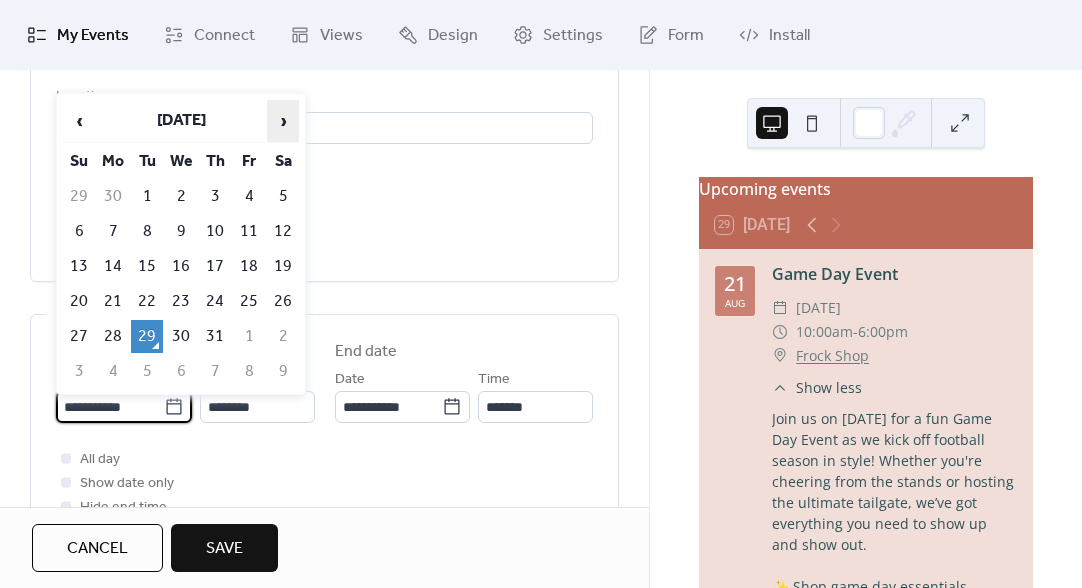 click on "›" at bounding box center (283, 121) 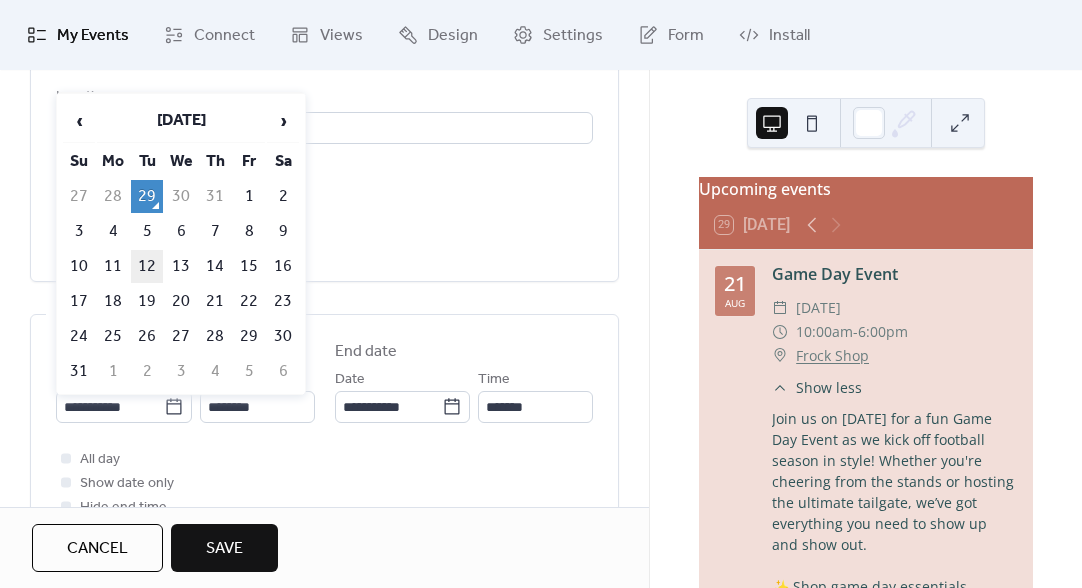click on "12" at bounding box center [147, 266] 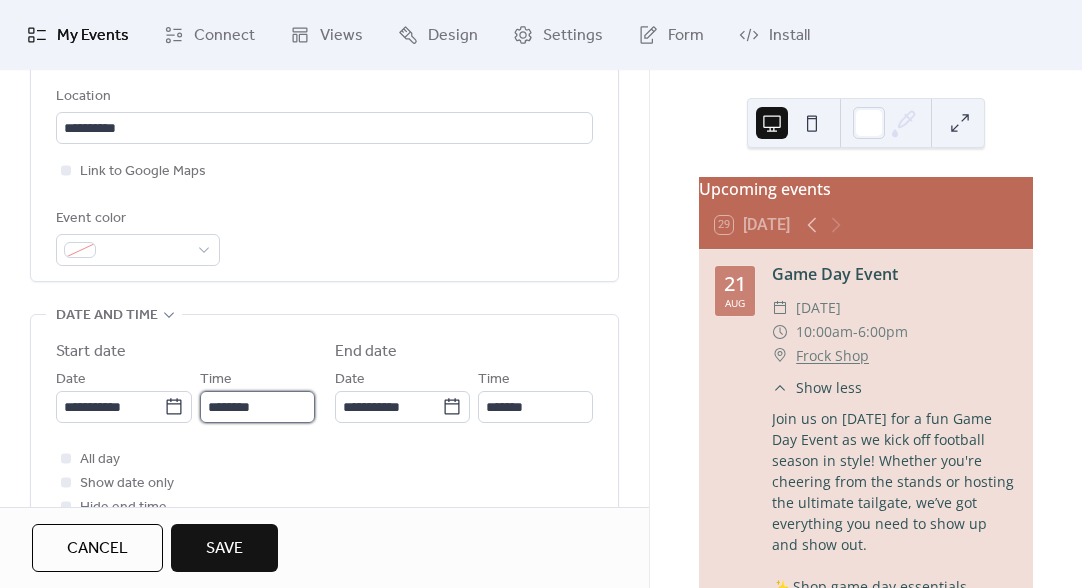 click on "********" at bounding box center [257, 407] 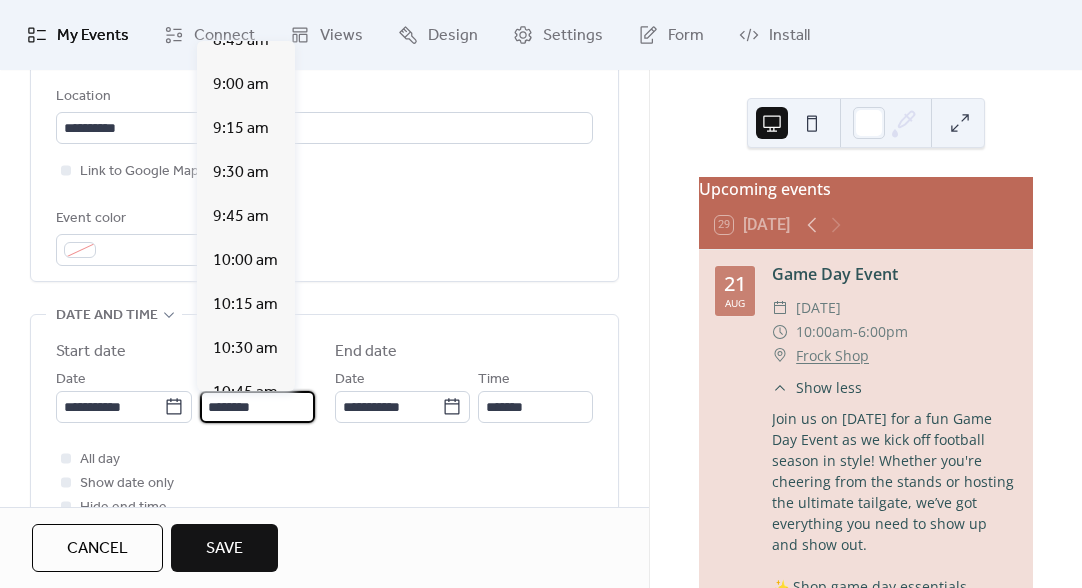 scroll, scrollTop: 1502, scrollLeft: 0, axis: vertical 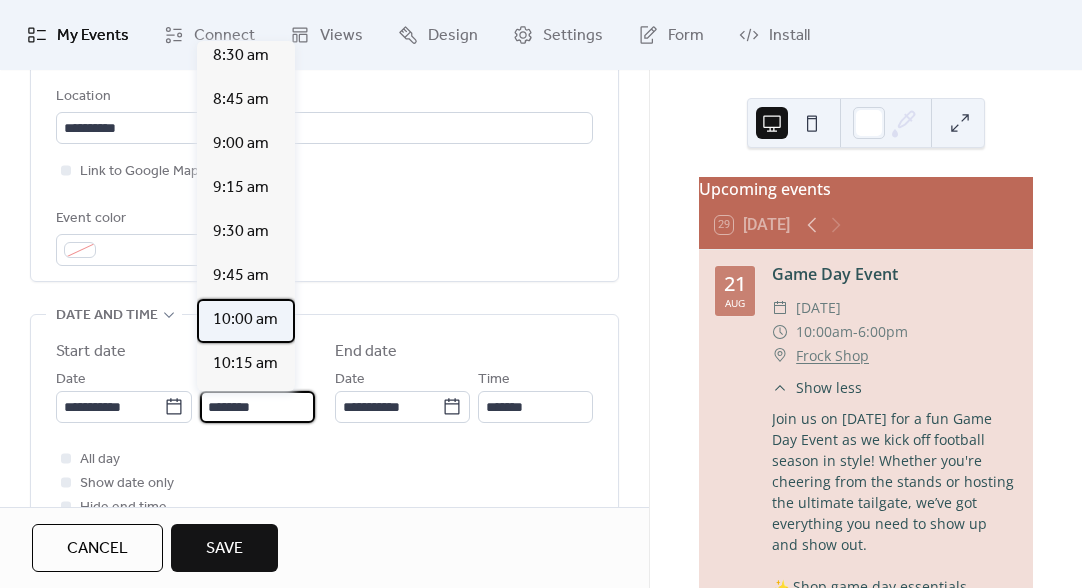 click on "10:00 am" at bounding box center (246, 321) 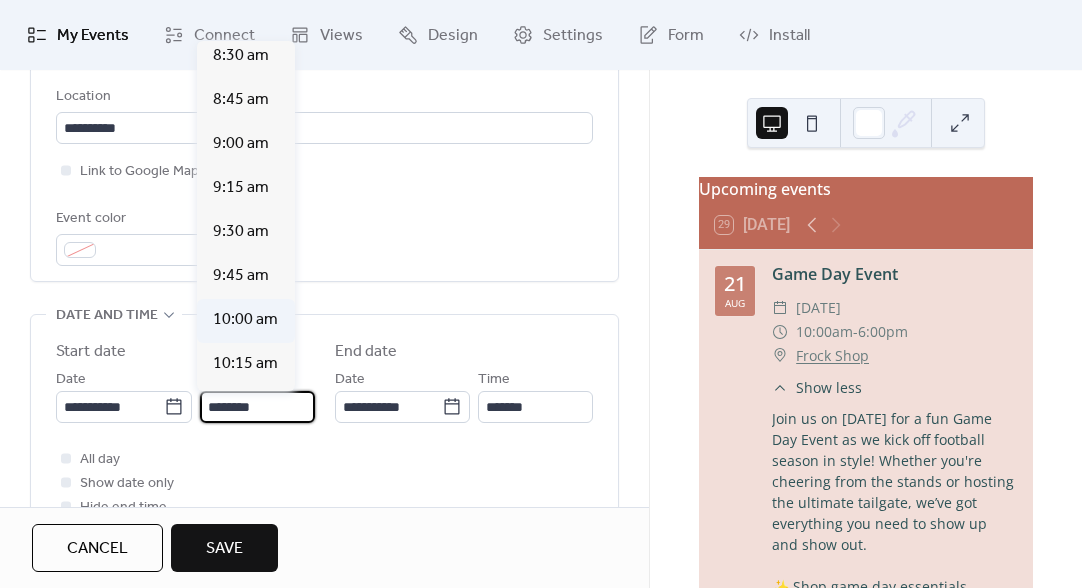 type on "********" 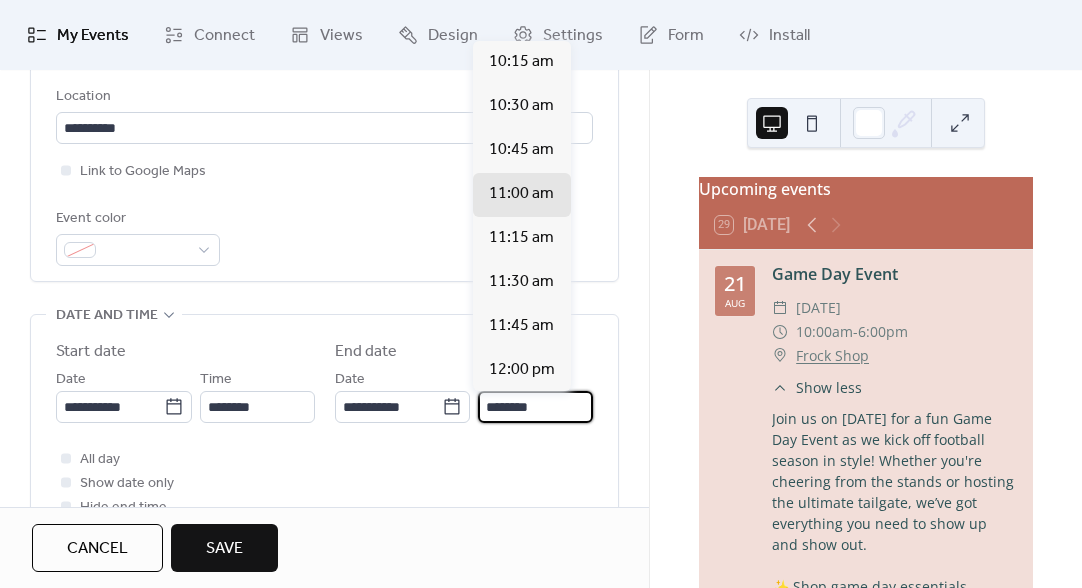 click on "********" at bounding box center [535, 407] 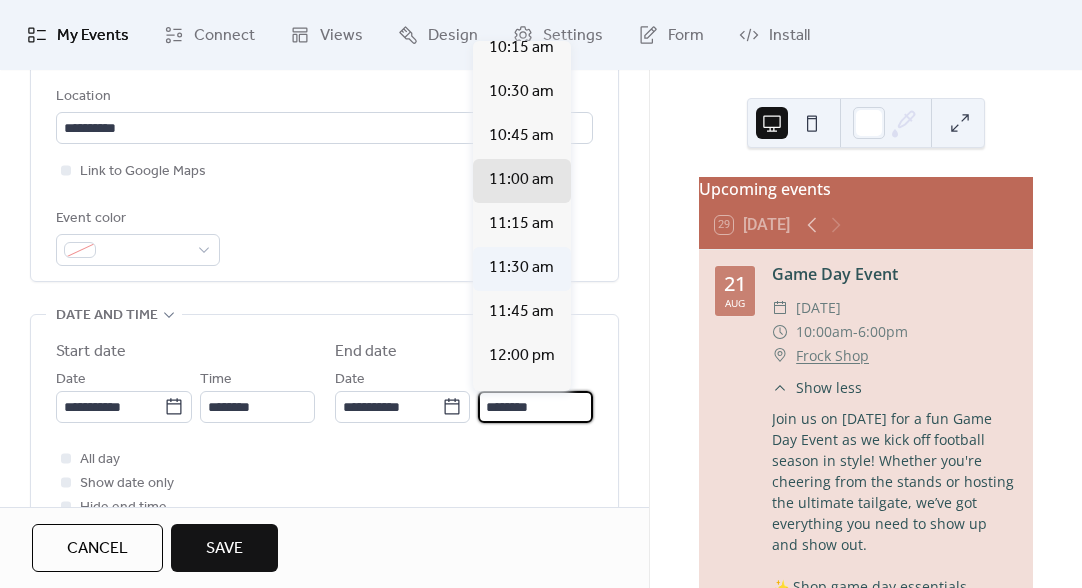 scroll, scrollTop: 19, scrollLeft: 0, axis: vertical 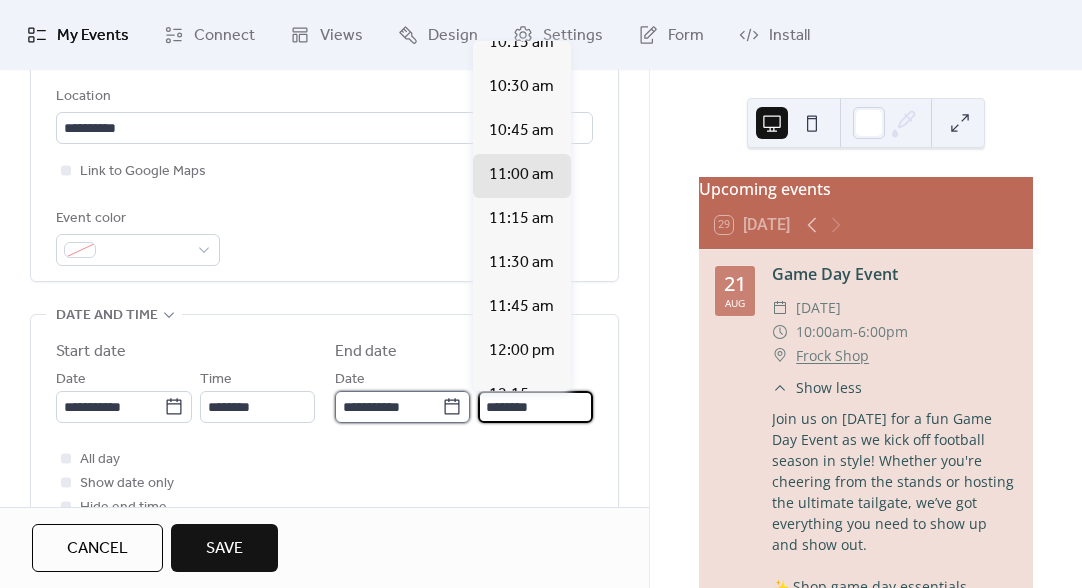 click on "**********" at bounding box center [389, 407] 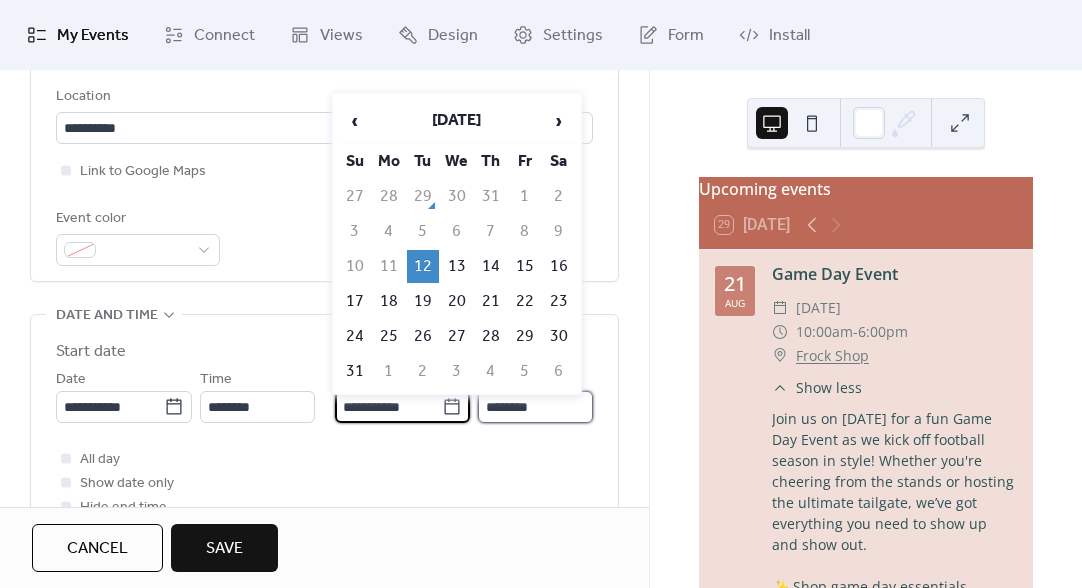 click on "********" at bounding box center [535, 407] 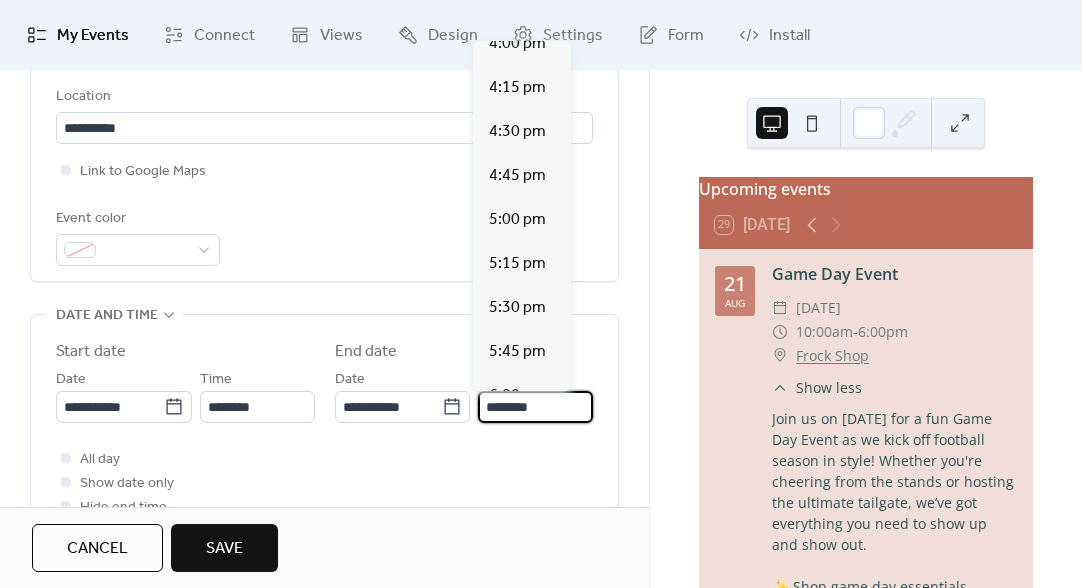 scroll, scrollTop: 1029, scrollLeft: 0, axis: vertical 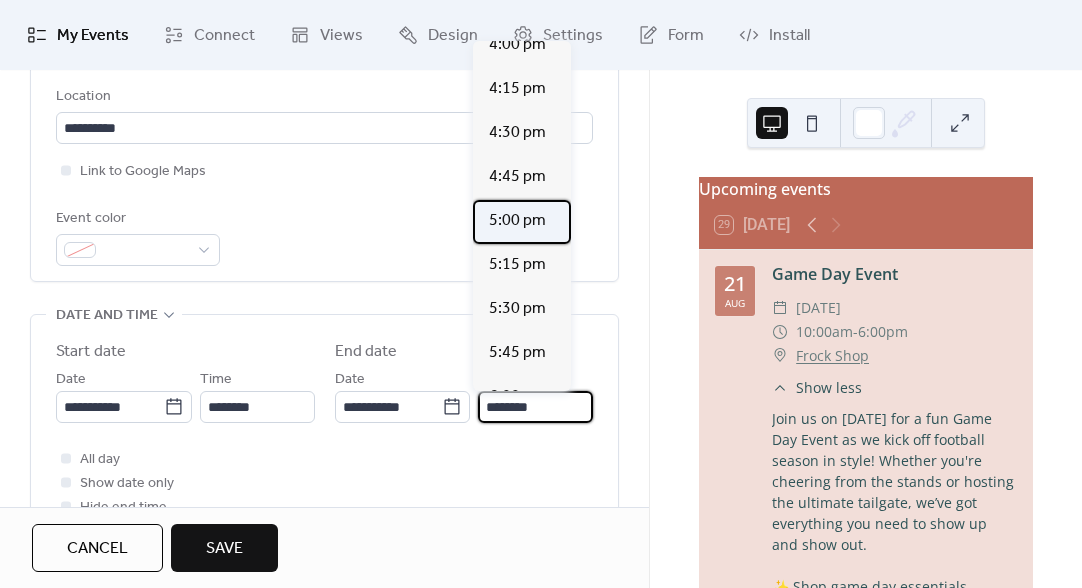 click on "5:00 pm" at bounding box center (517, 221) 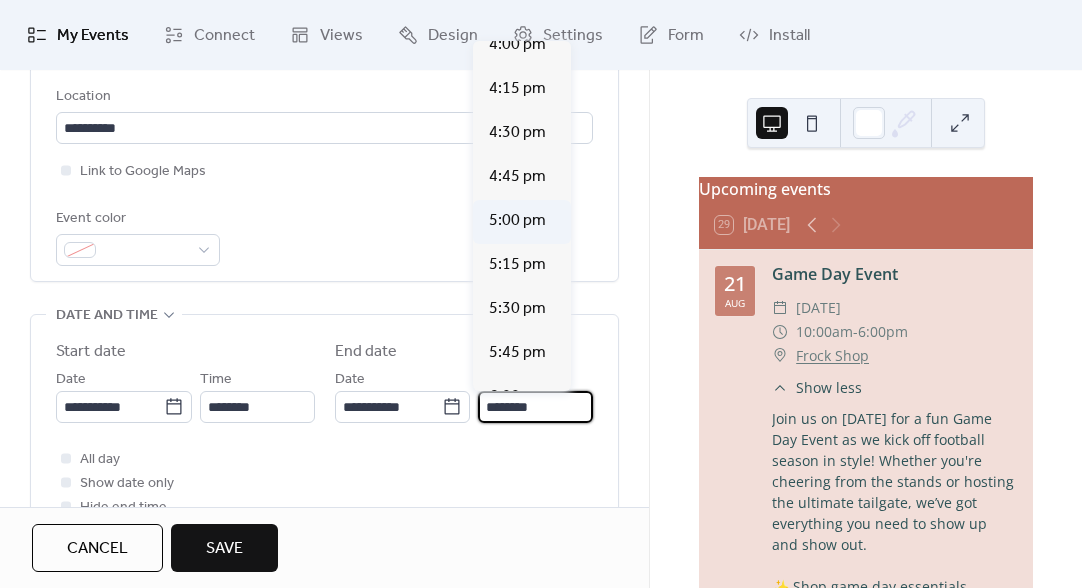 type on "*******" 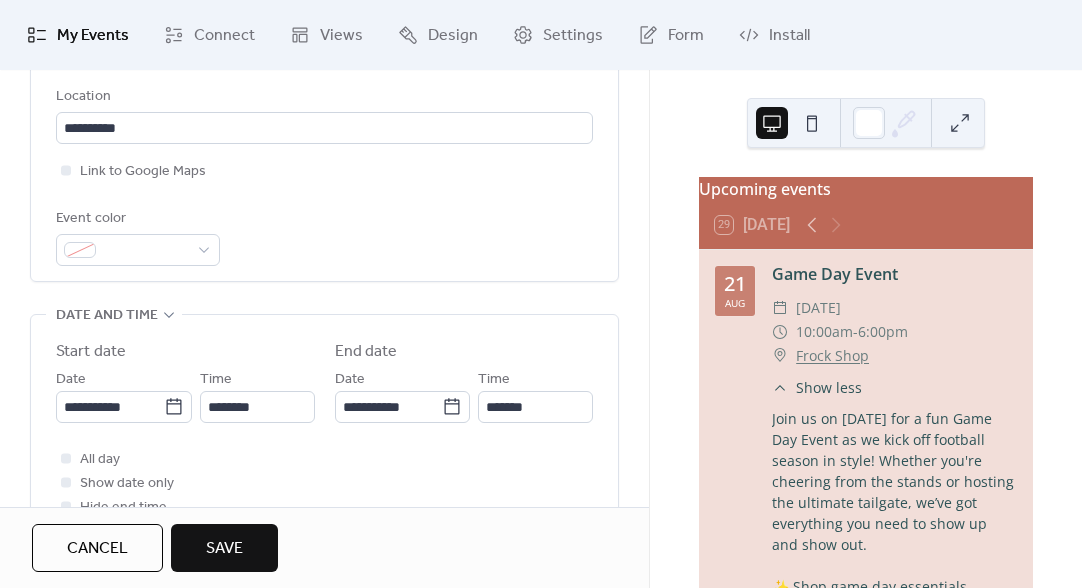 click on "All day Show date only Hide end time" at bounding box center [324, 483] 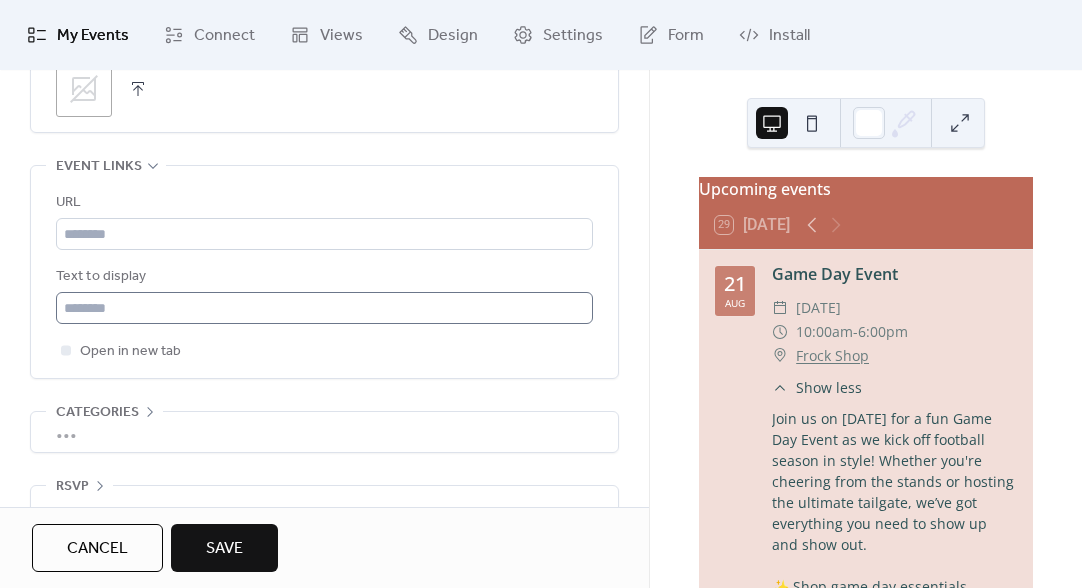 scroll, scrollTop: 1131, scrollLeft: 0, axis: vertical 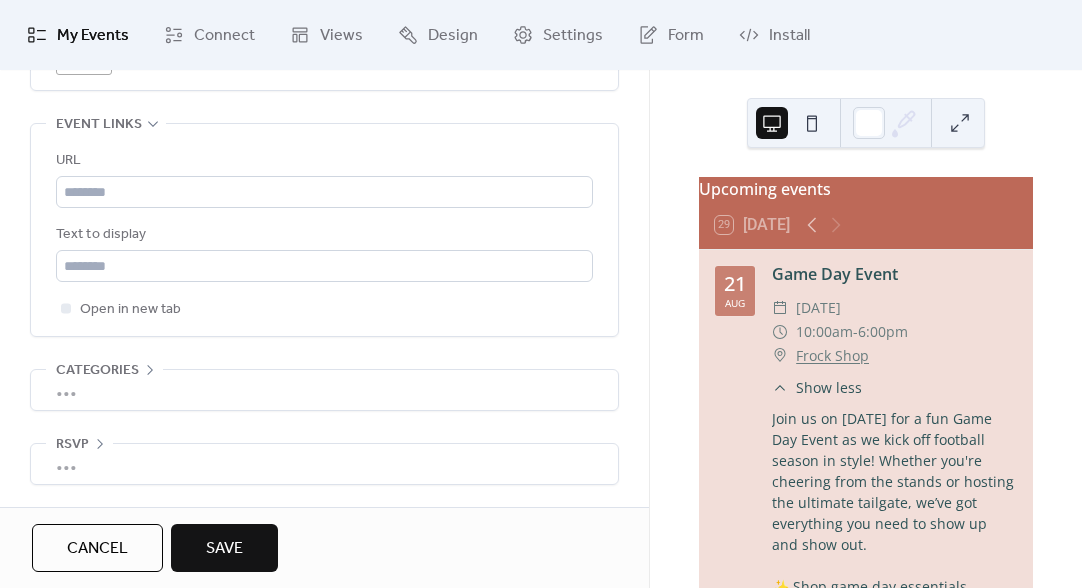 click on "Save" at bounding box center (224, 548) 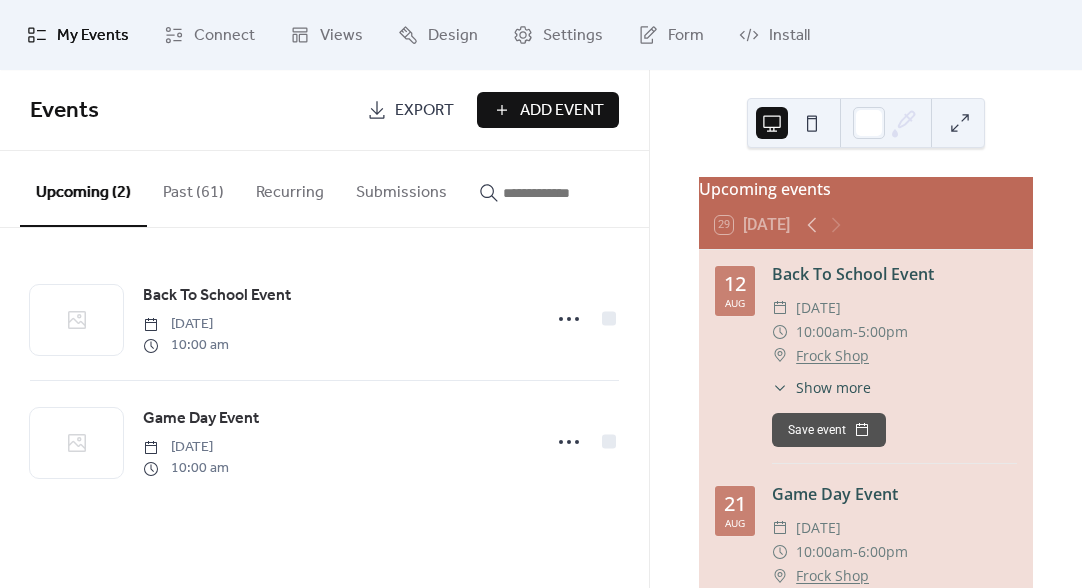 scroll, scrollTop: 67, scrollLeft: 0, axis: vertical 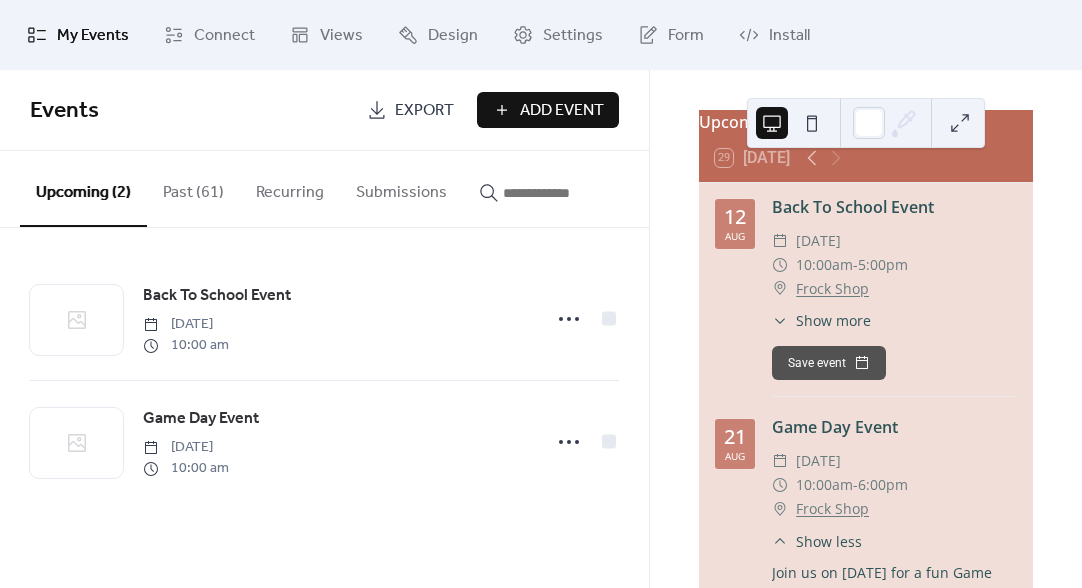 click on "Show more" at bounding box center (833, 320) 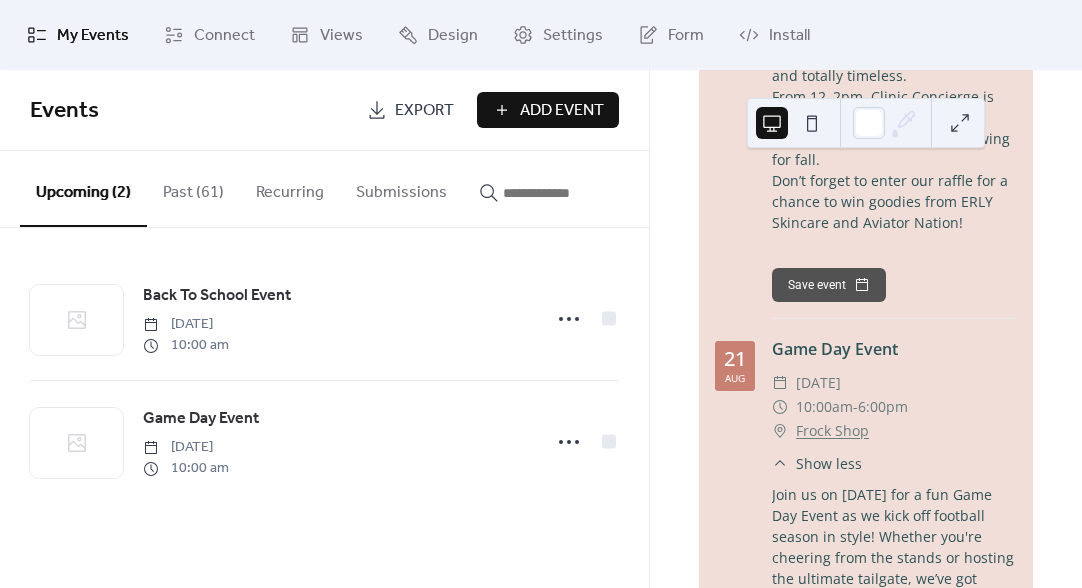 scroll, scrollTop: 0, scrollLeft: 0, axis: both 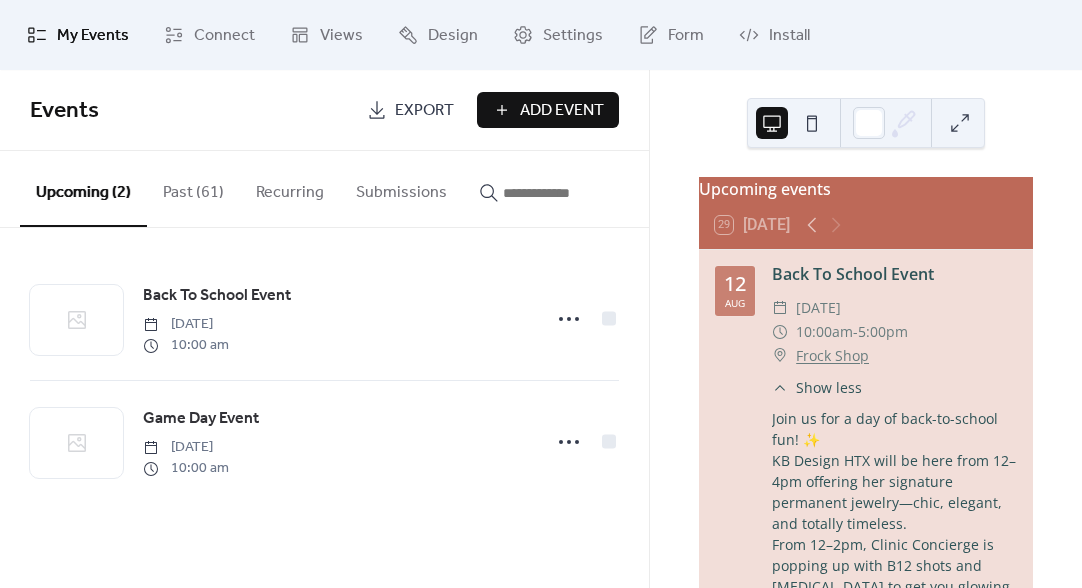click on "Add Event" at bounding box center [562, 111] 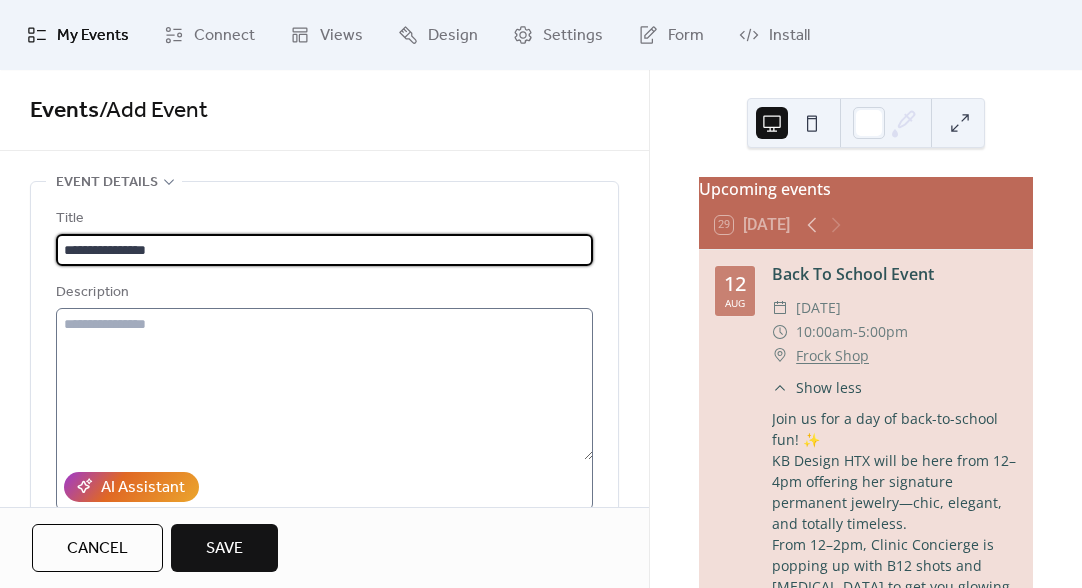 type on "**********" 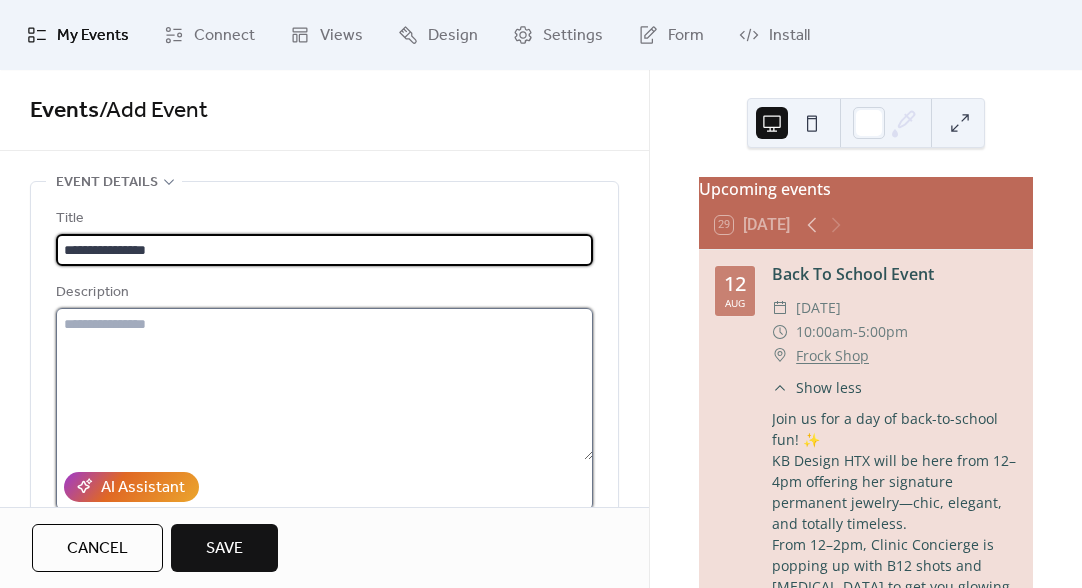click at bounding box center (324, 384) 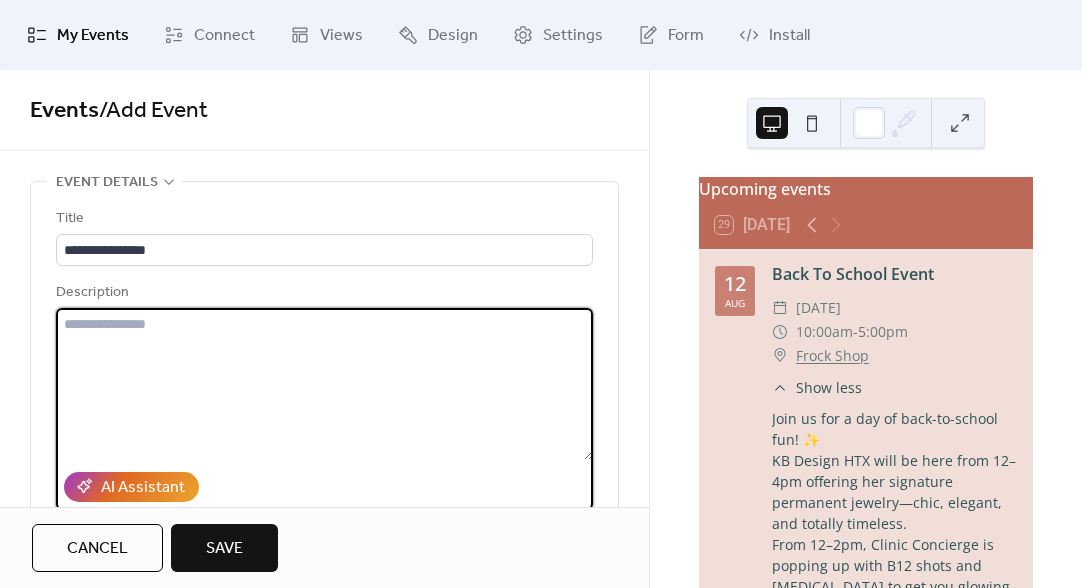 paste on "**********" 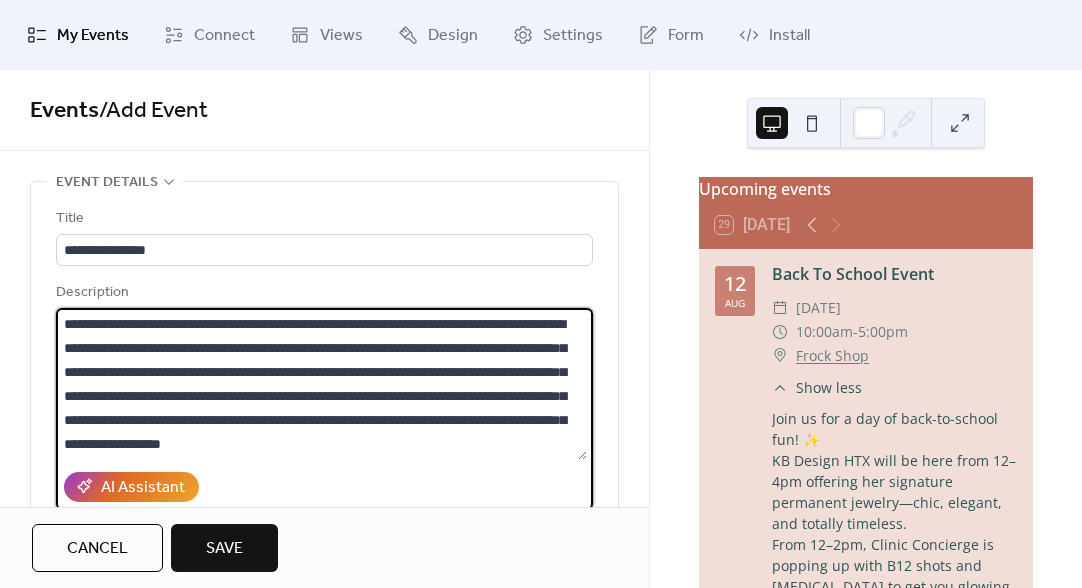 scroll, scrollTop: 0, scrollLeft: 0, axis: both 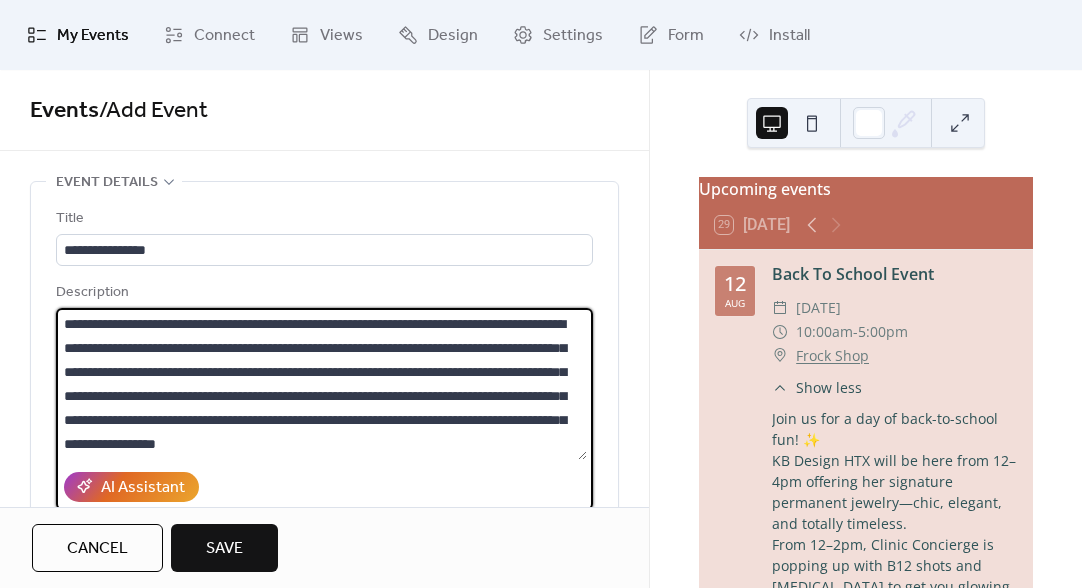 click on "**********" at bounding box center [321, 384] 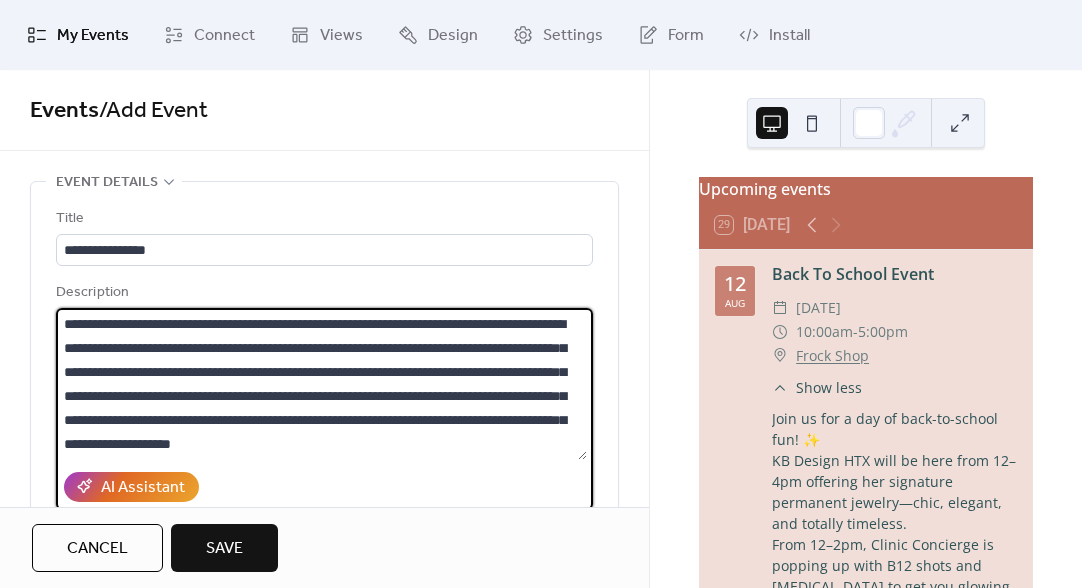 scroll, scrollTop: 69, scrollLeft: 0, axis: vertical 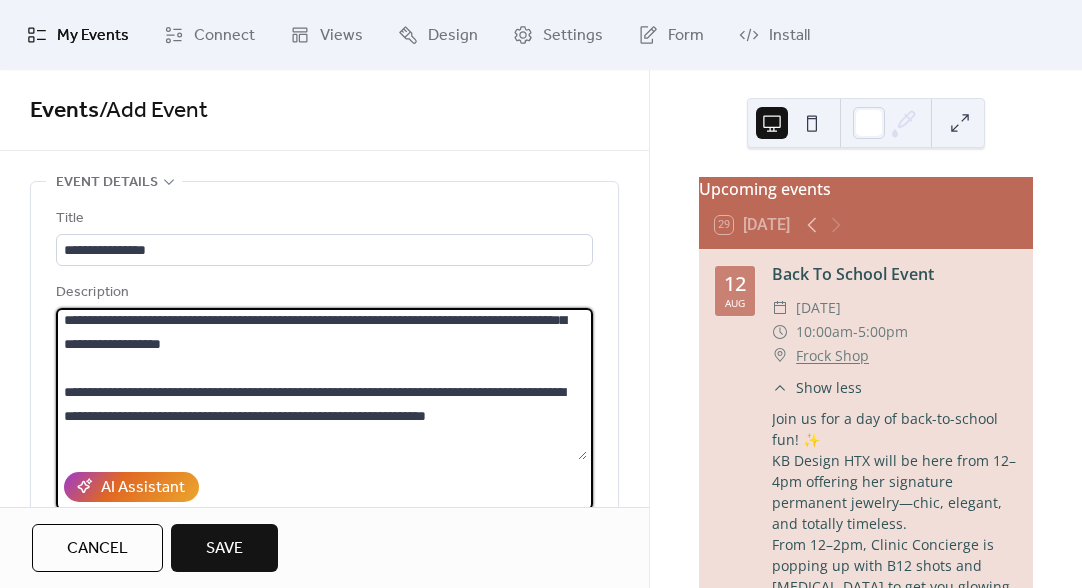 drag, startPoint x: 145, startPoint y: 413, endPoint x: 61, endPoint y: 409, distance: 84.095184 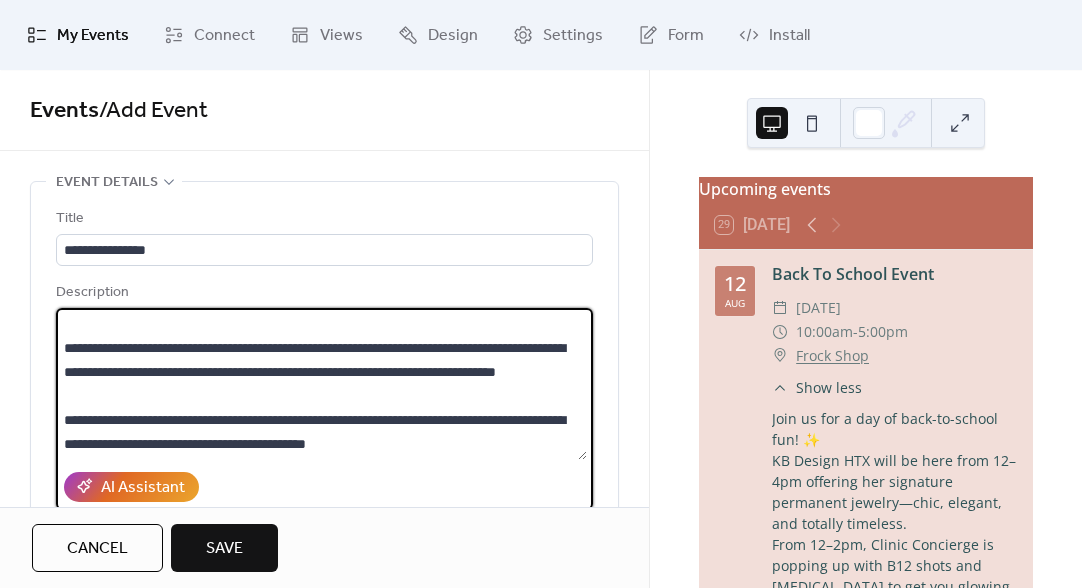 scroll, scrollTop: 216, scrollLeft: 0, axis: vertical 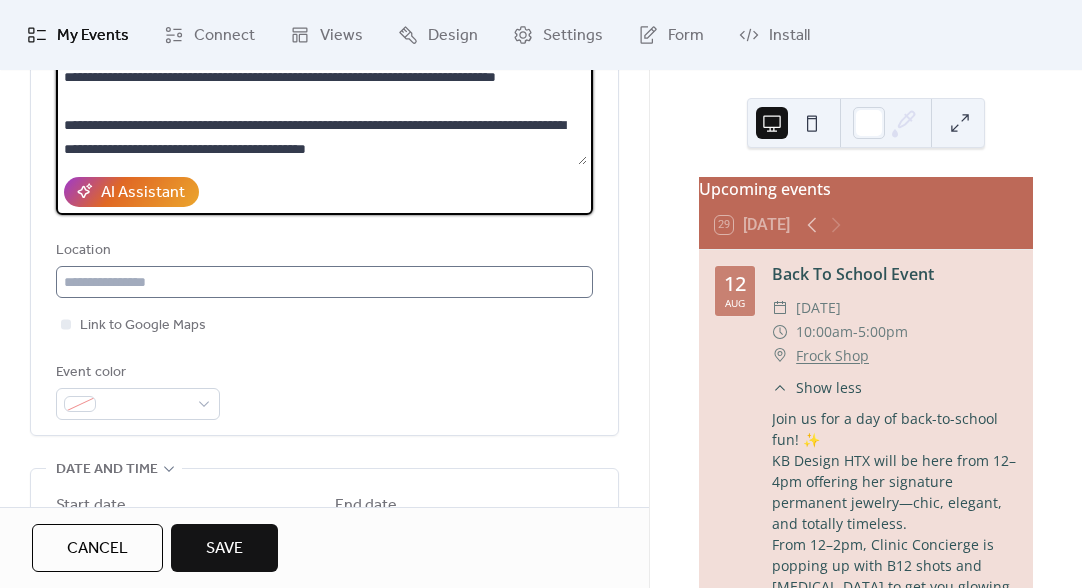 type on "**********" 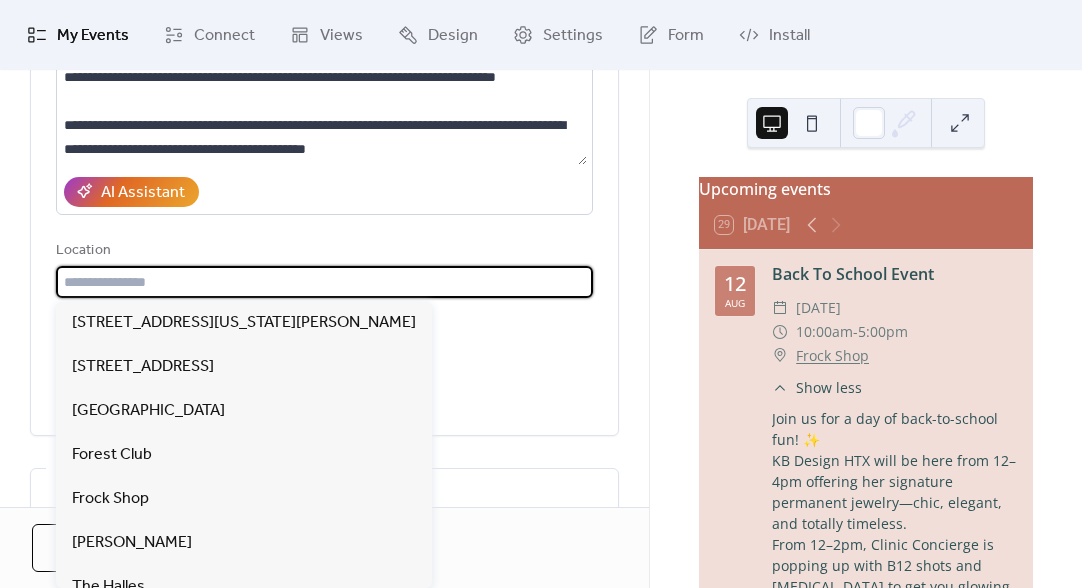 click at bounding box center [324, 282] 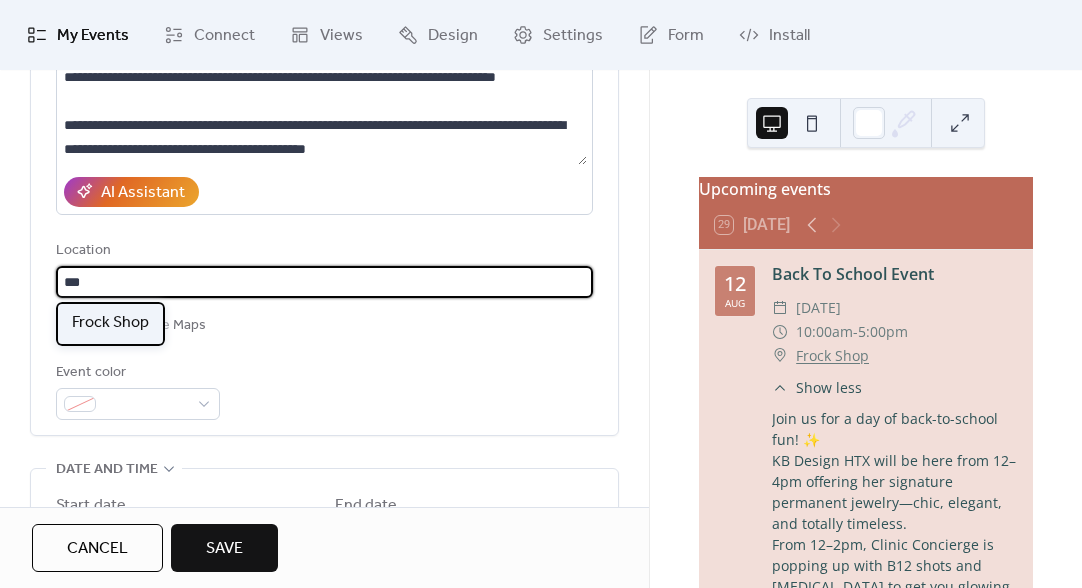 click on "Frock Shop" at bounding box center [110, 323] 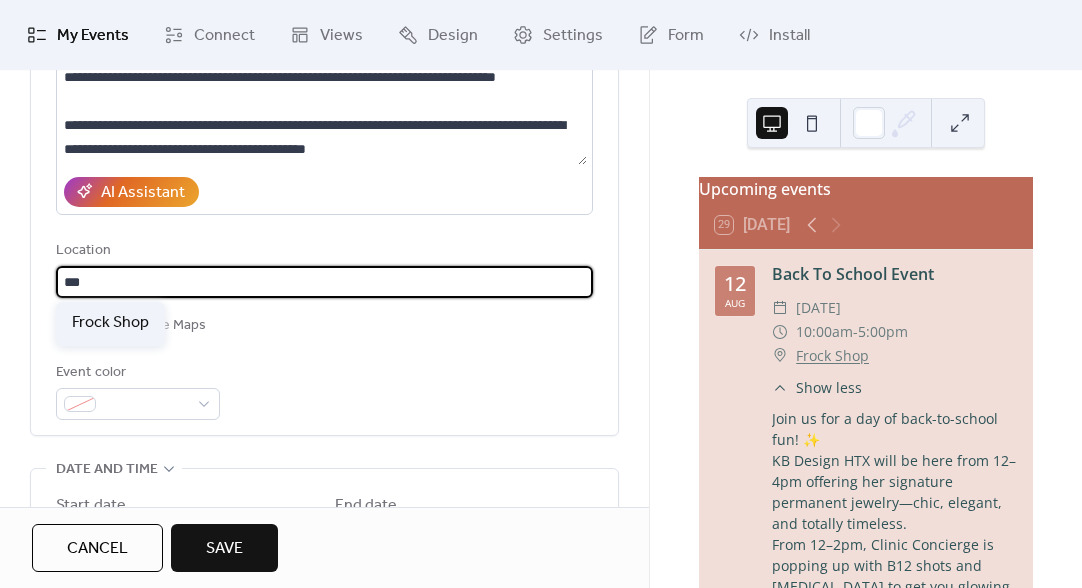 type on "**********" 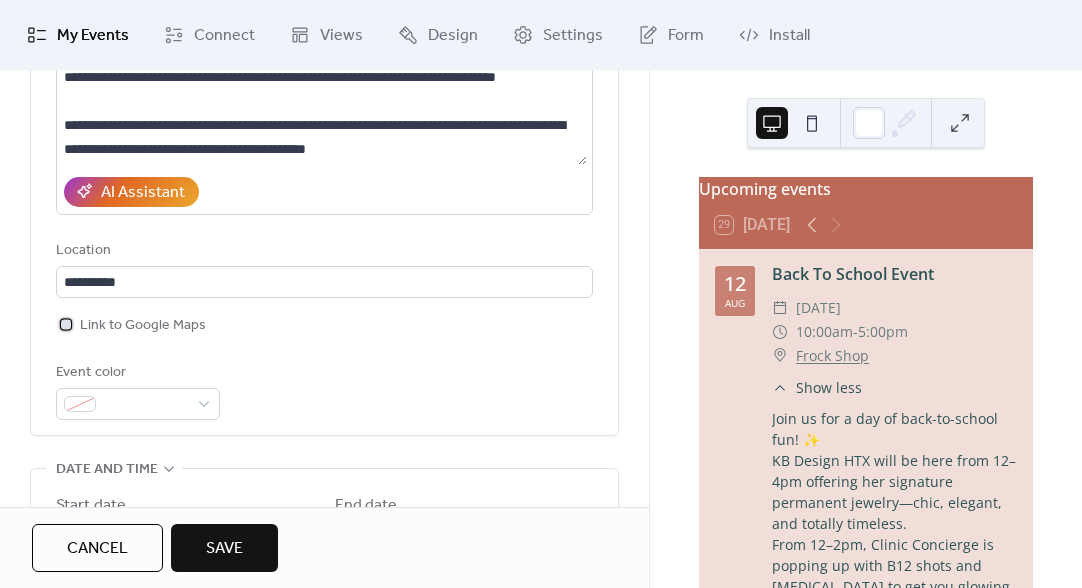 click on "Link to Google Maps" at bounding box center (143, 326) 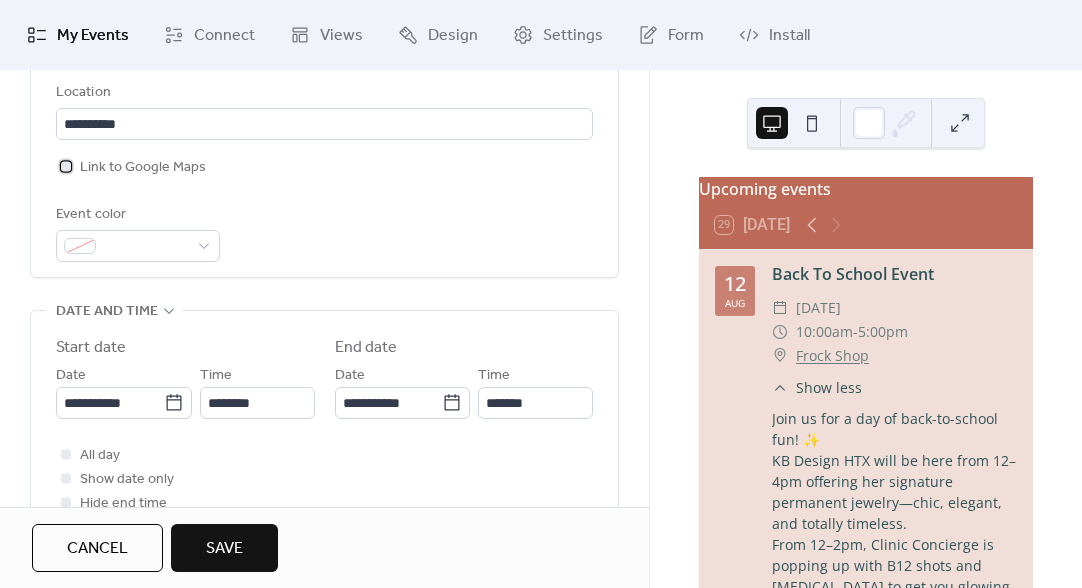 scroll, scrollTop: 560, scrollLeft: 0, axis: vertical 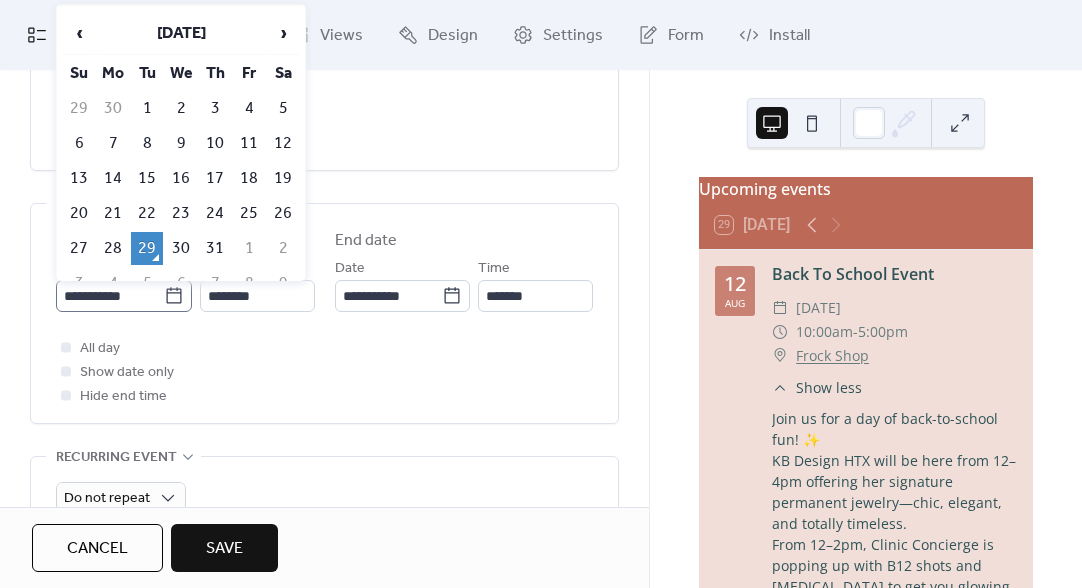 click 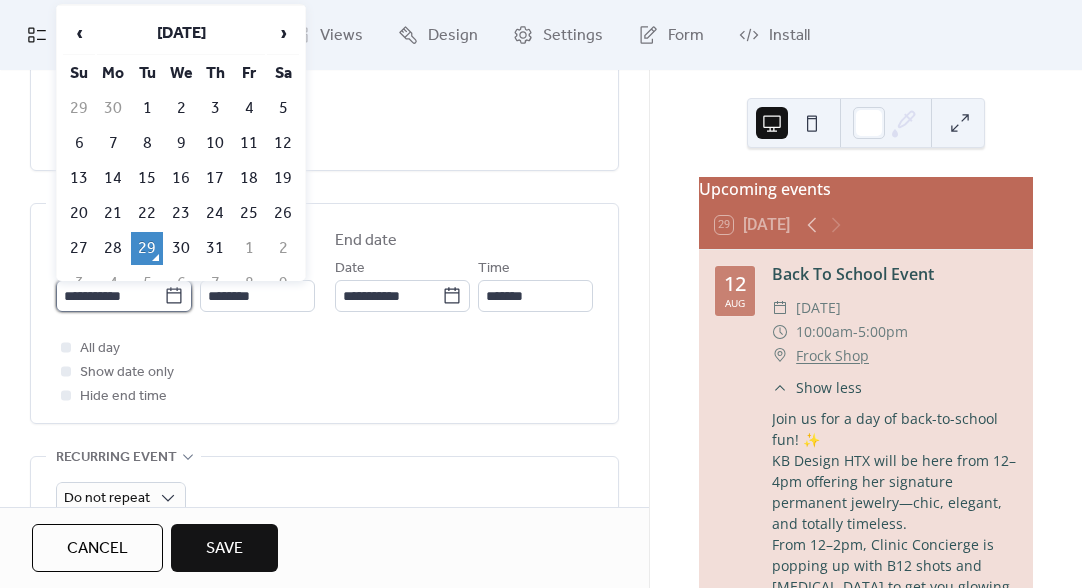 click on "**********" at bounding box center (110, 296) 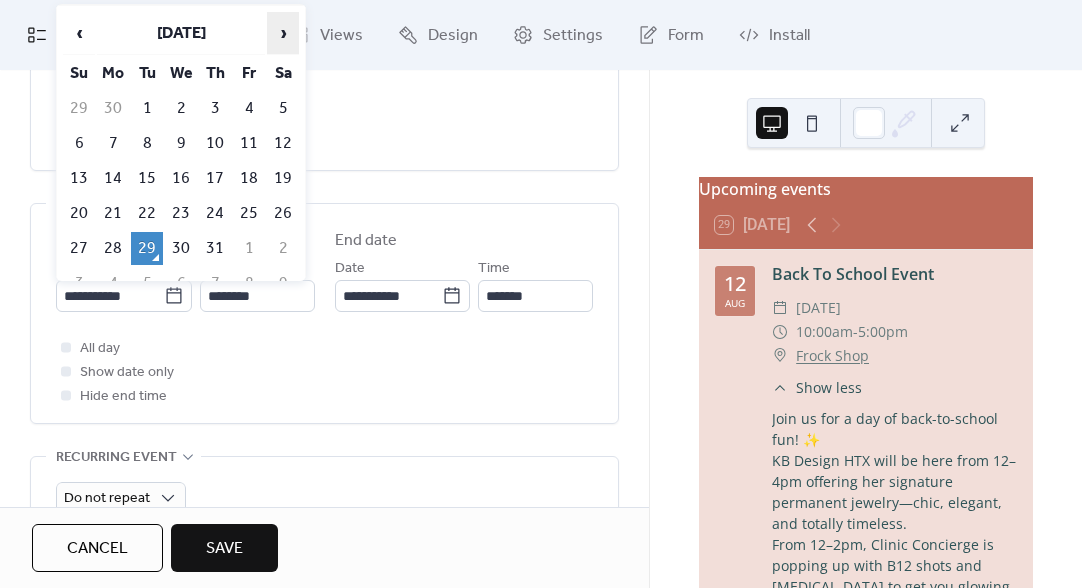 click on "›" at bounding box center (283, 33) 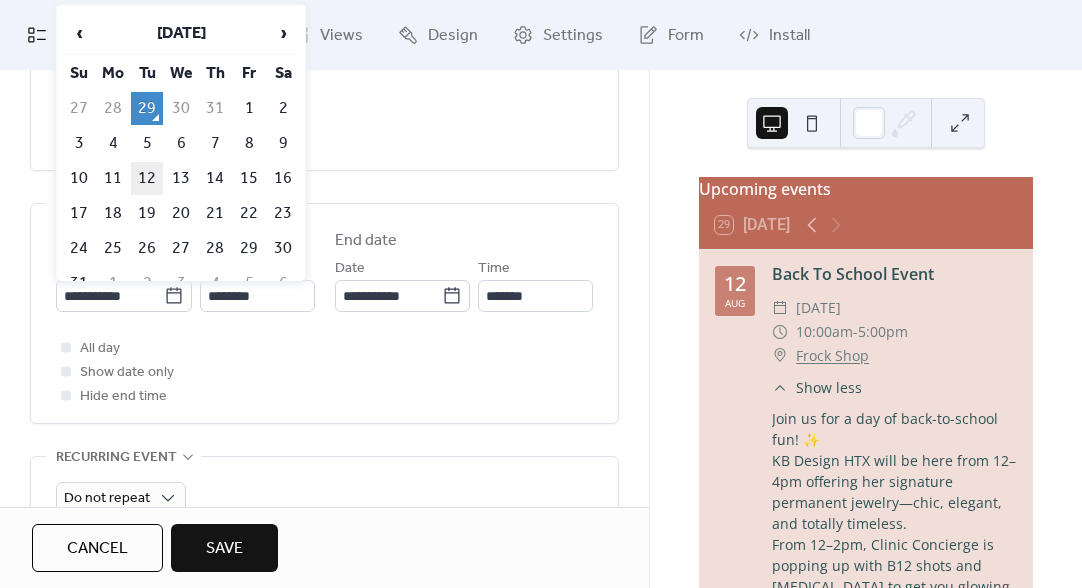 click on "12" at bounding box center [147, 178] 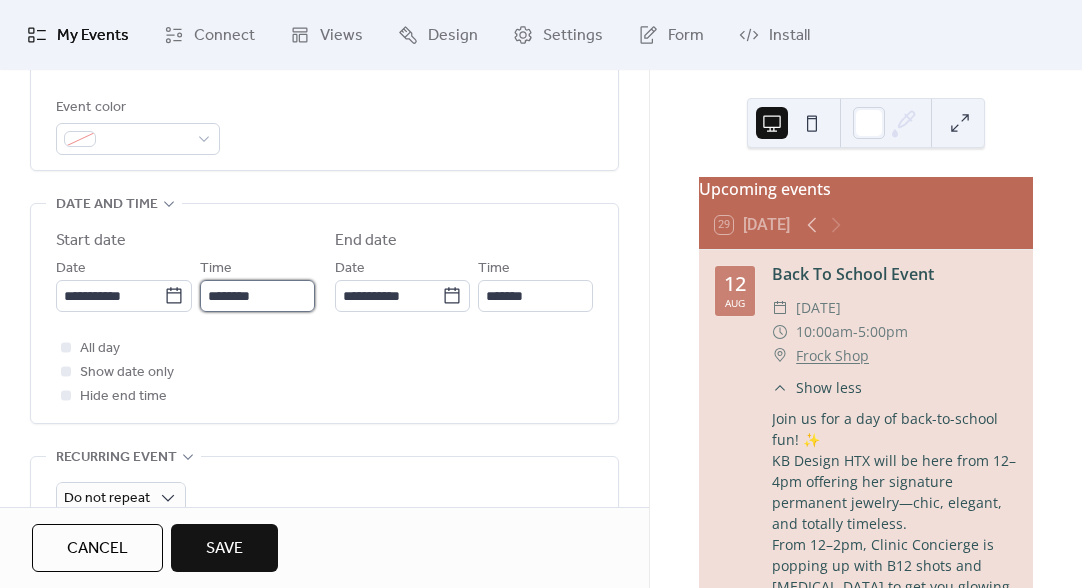 click on "********" at bounding box center (257, 296) 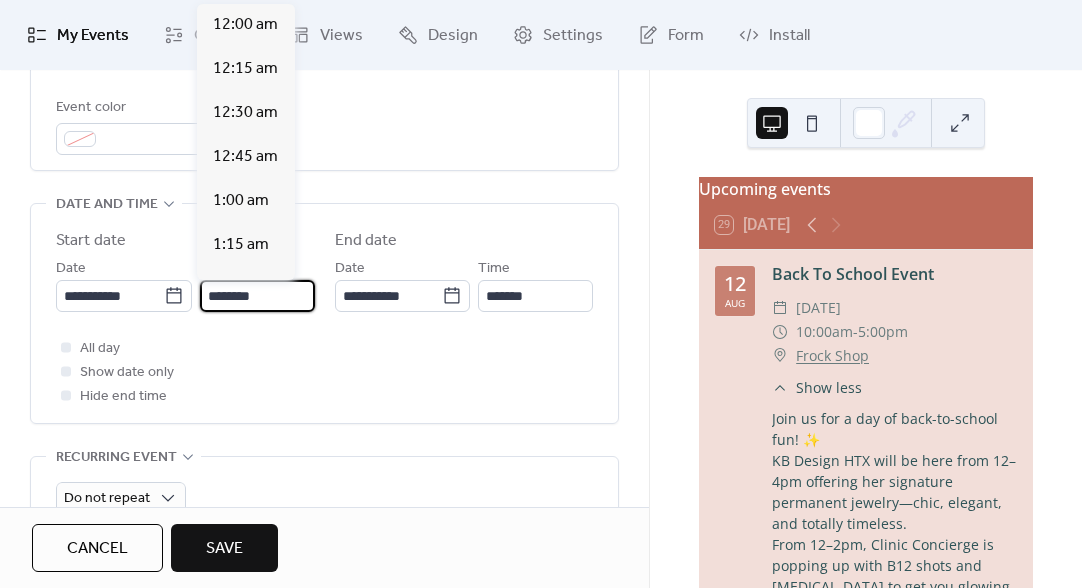 scroll, scrollTop: 2112, scrollLeft: 0, axis: vertical 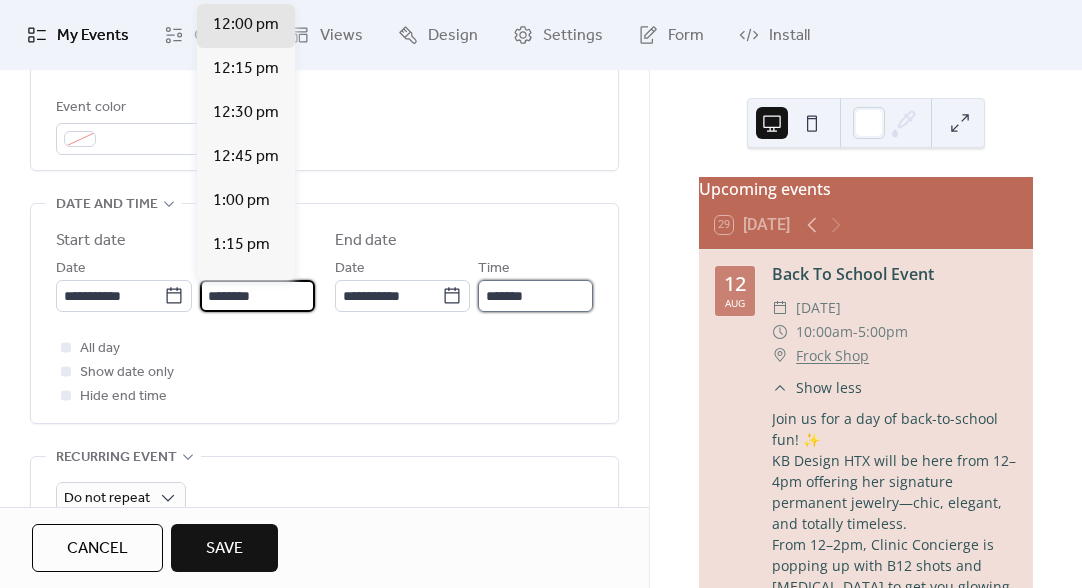 click on "*******" at bounding box center [535, 296] 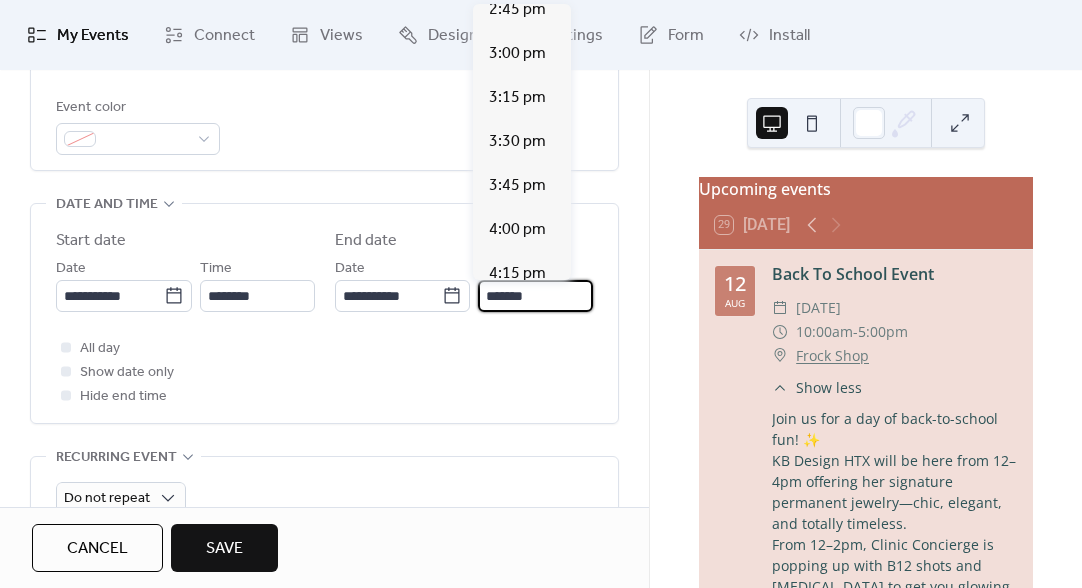 scroll, scrollTop: 469, scrollLeft: 0, axis: vertical 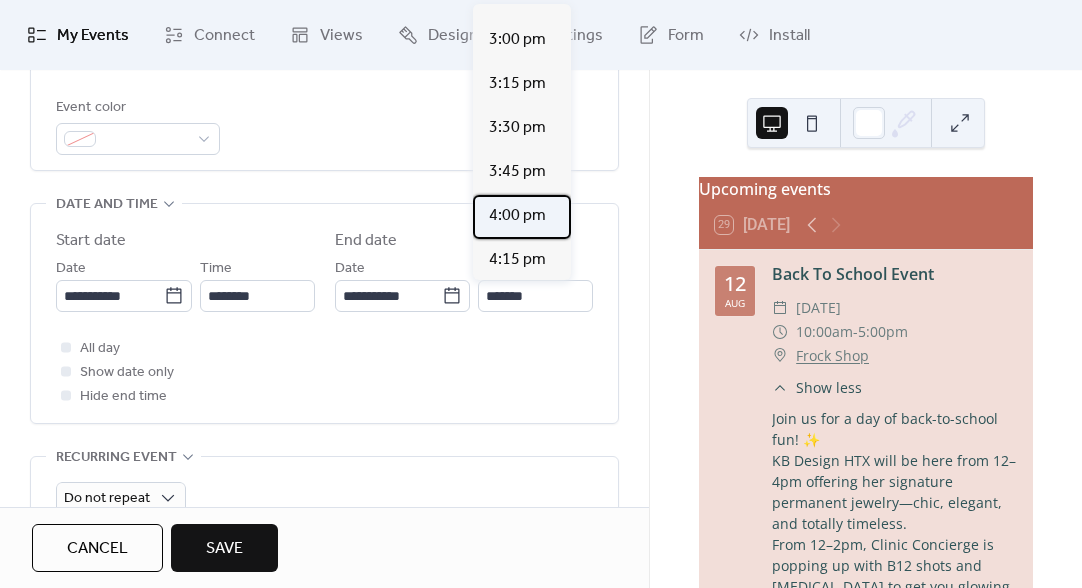 click on "4:00 pm" at bounding box center [517, 216] 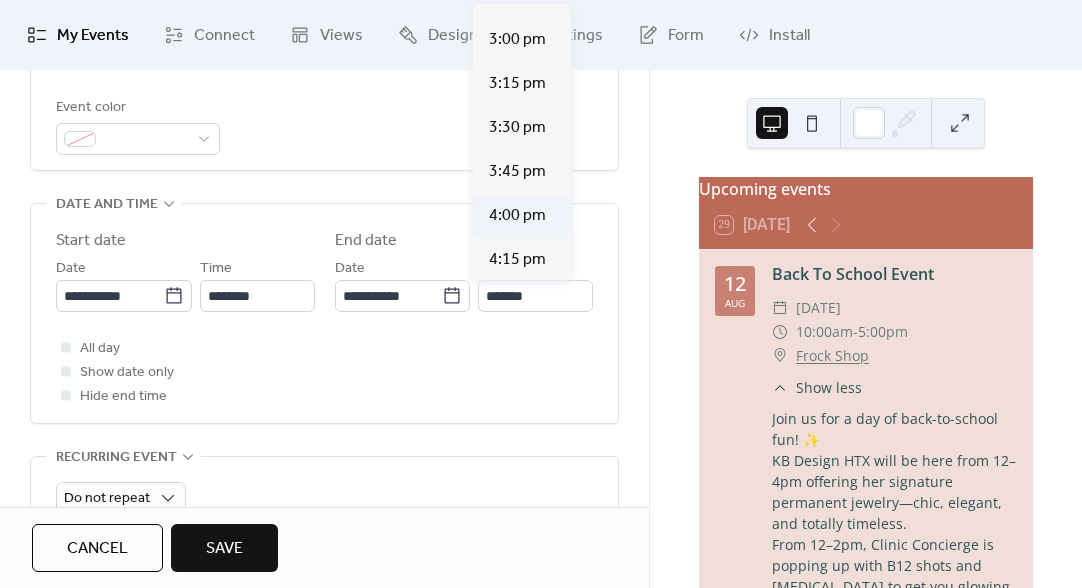 type on "*******" 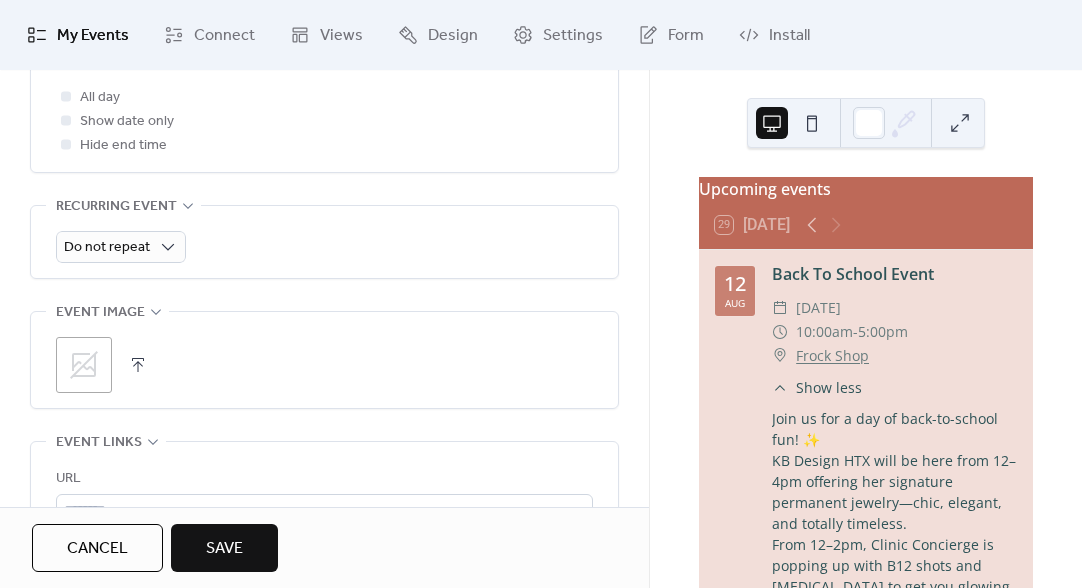 scroll, scrollTop: 839, scrollLeft: 0, axis: vertical 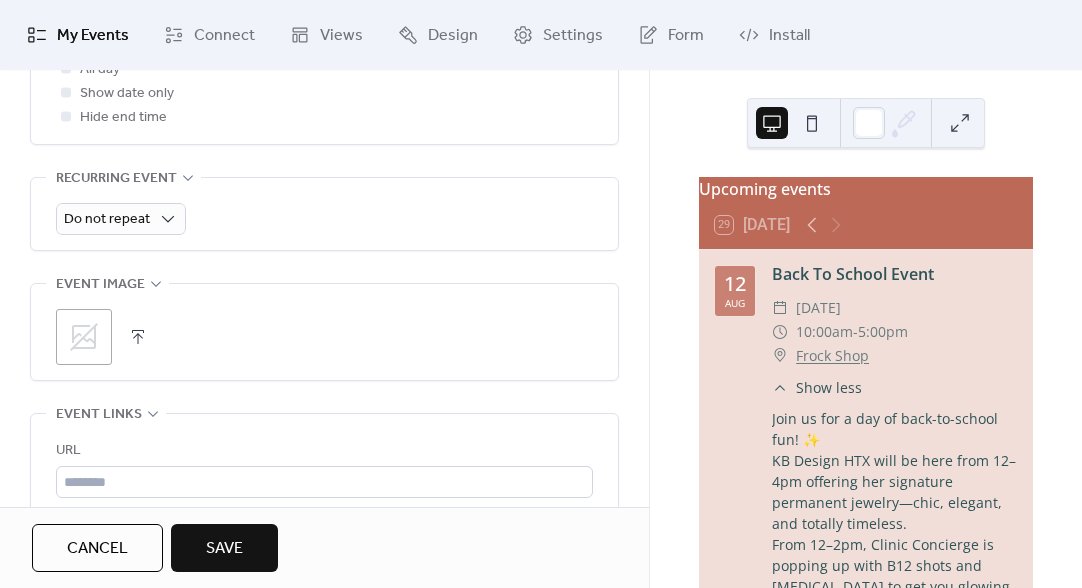 click at bounding box center (138, 337) 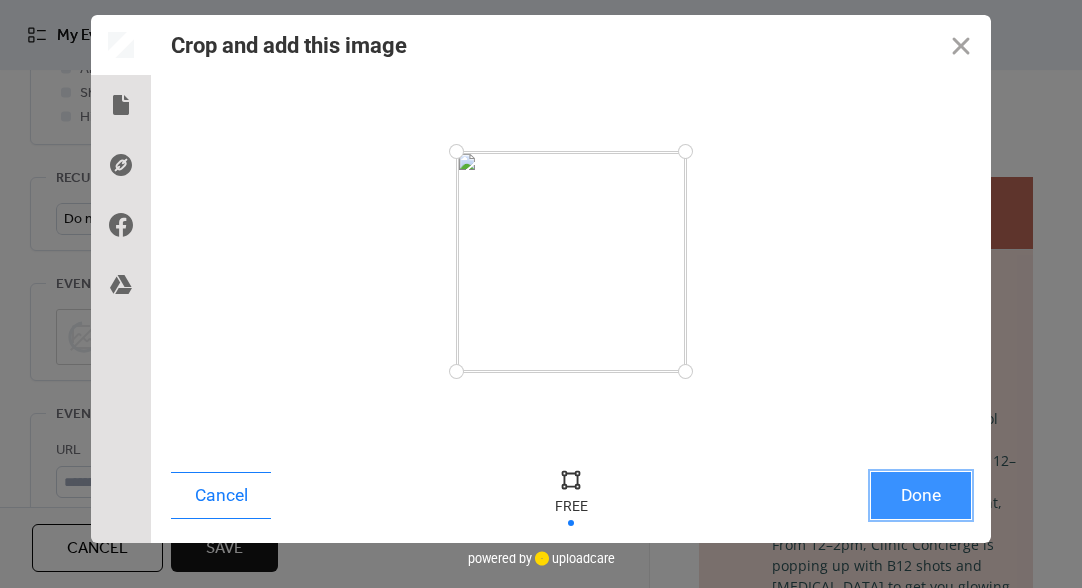 click on "Done" at bounding box center [921, 495] 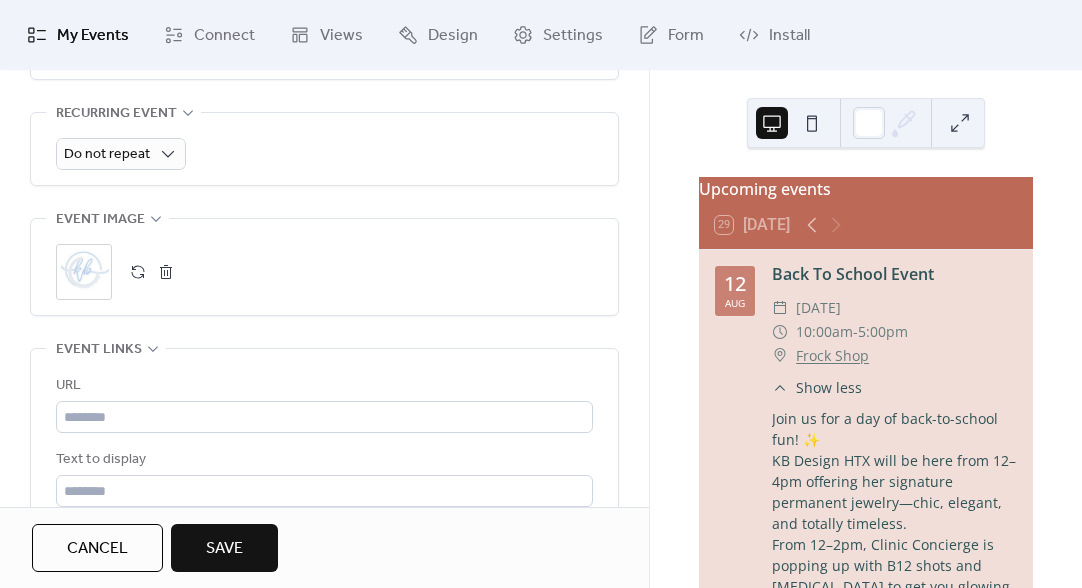 scroll, scrollTop: 977, scrollLeft: 0, axis: vertical 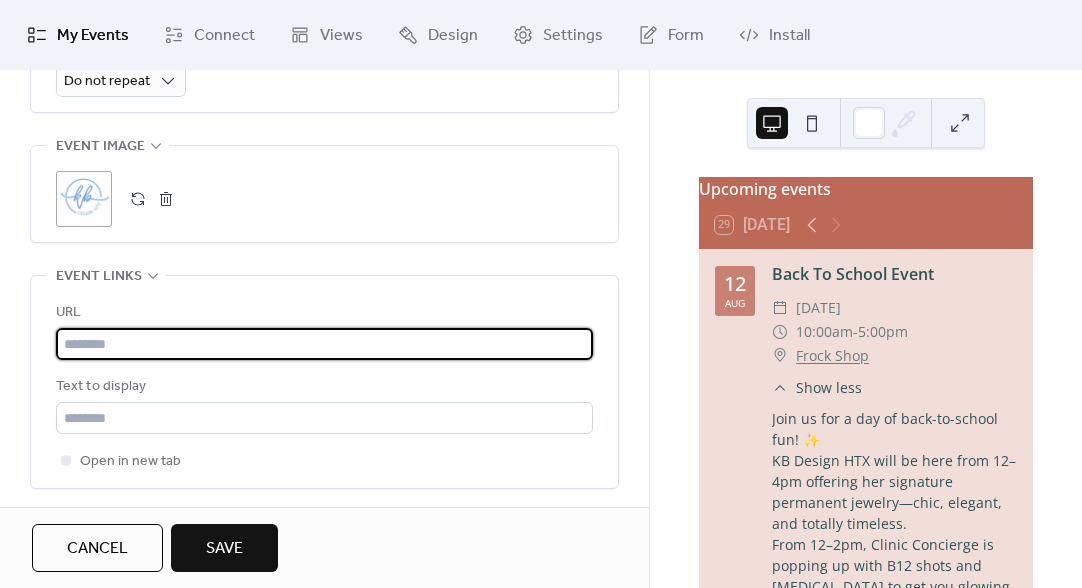 click at bounding box center [324, 344] 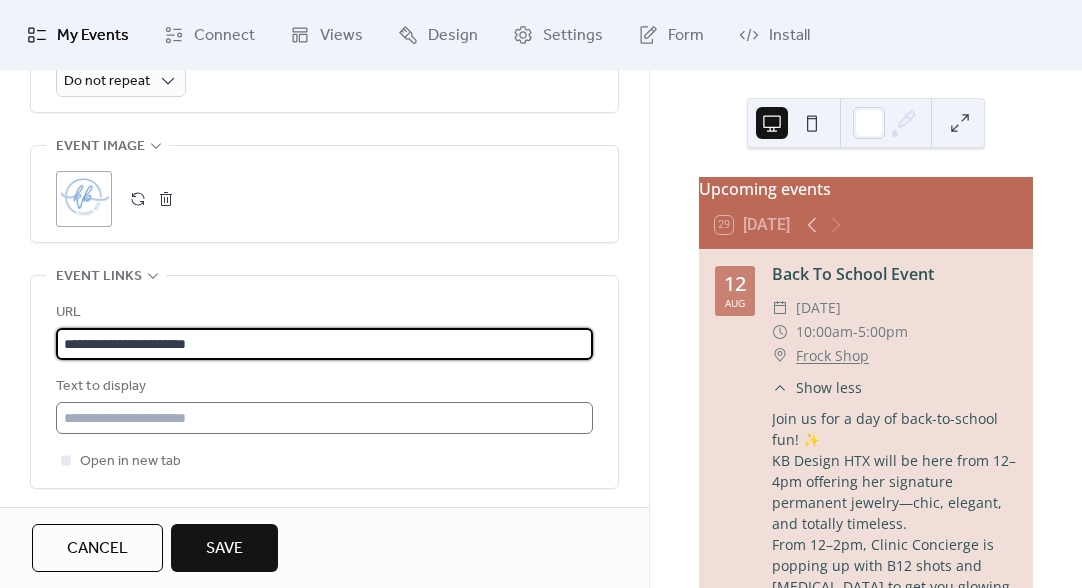 type on "**********" 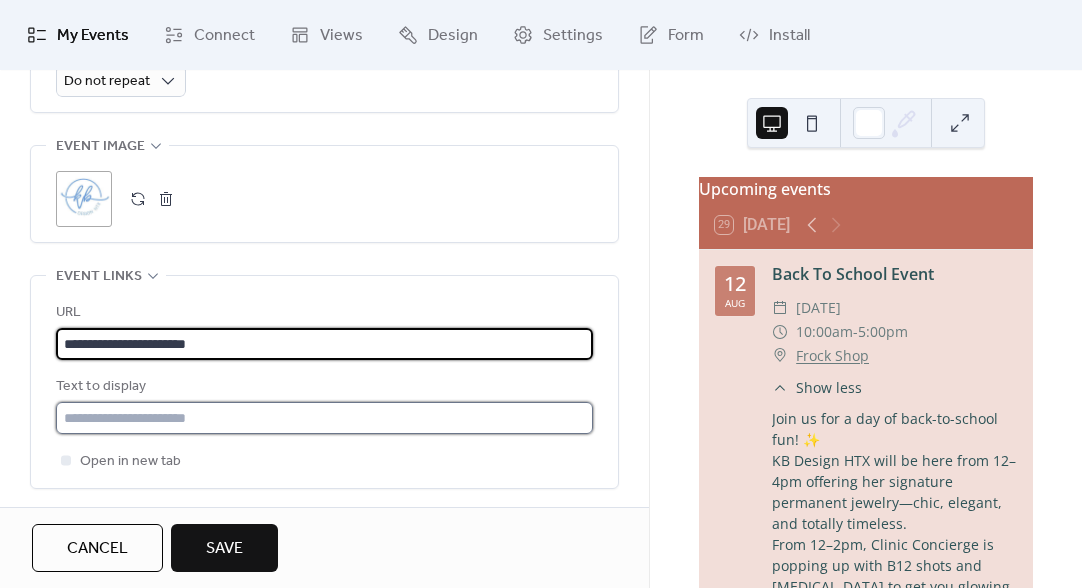 click at bounding box center [324, 418] 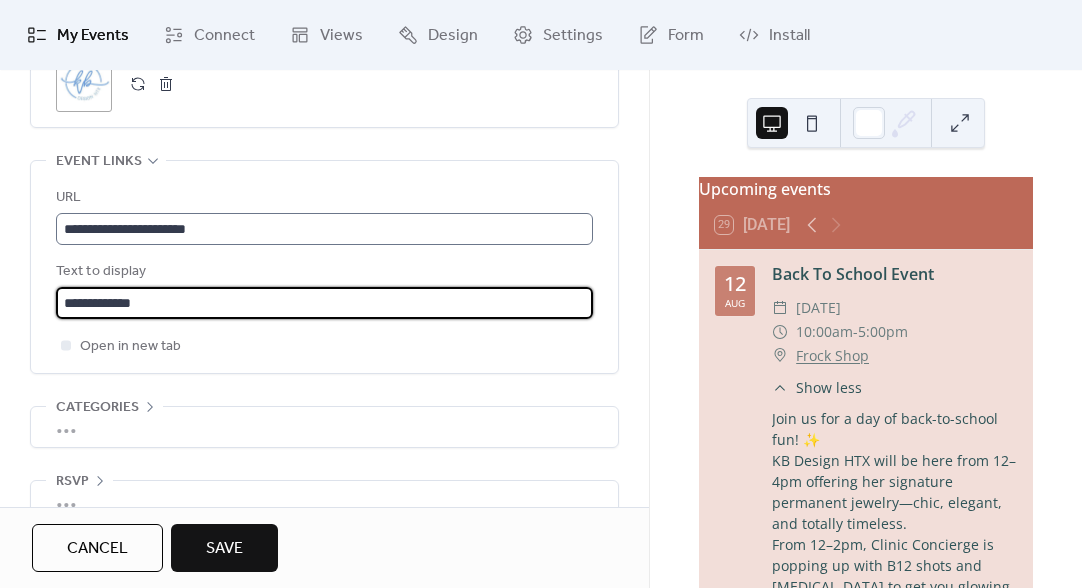 scroll, scrollTop: 1131, scrollLeft: 0, axis: vertical 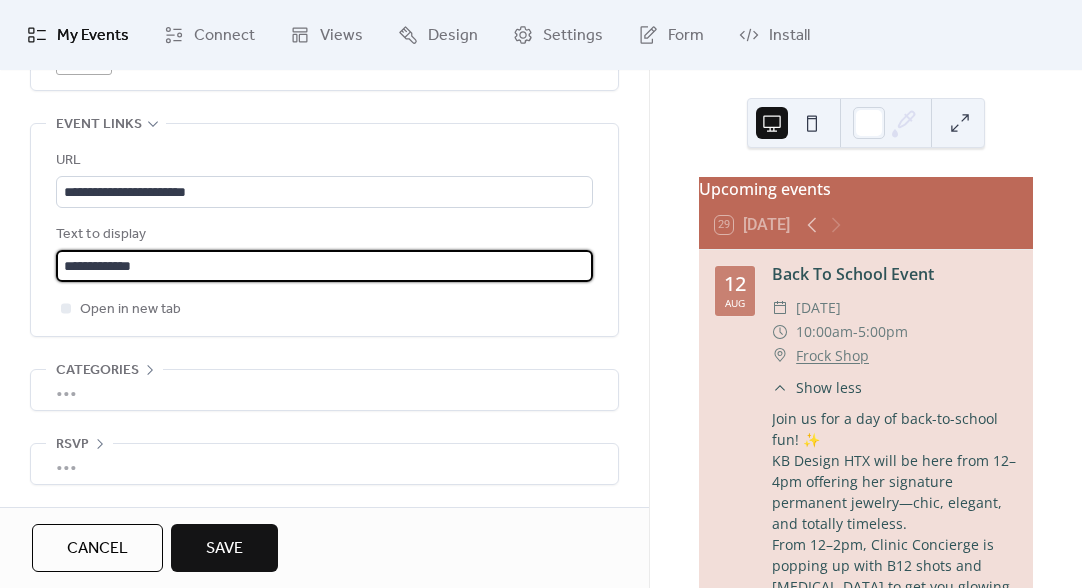 type on "**********" 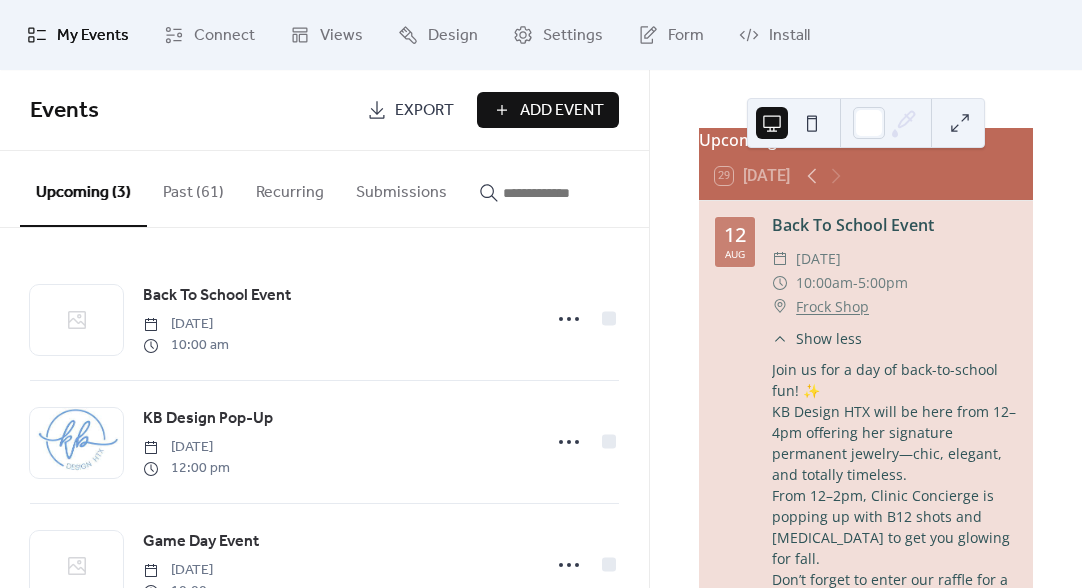 scroll, scrollTop: 0, scrollLeft: 0, axis: both 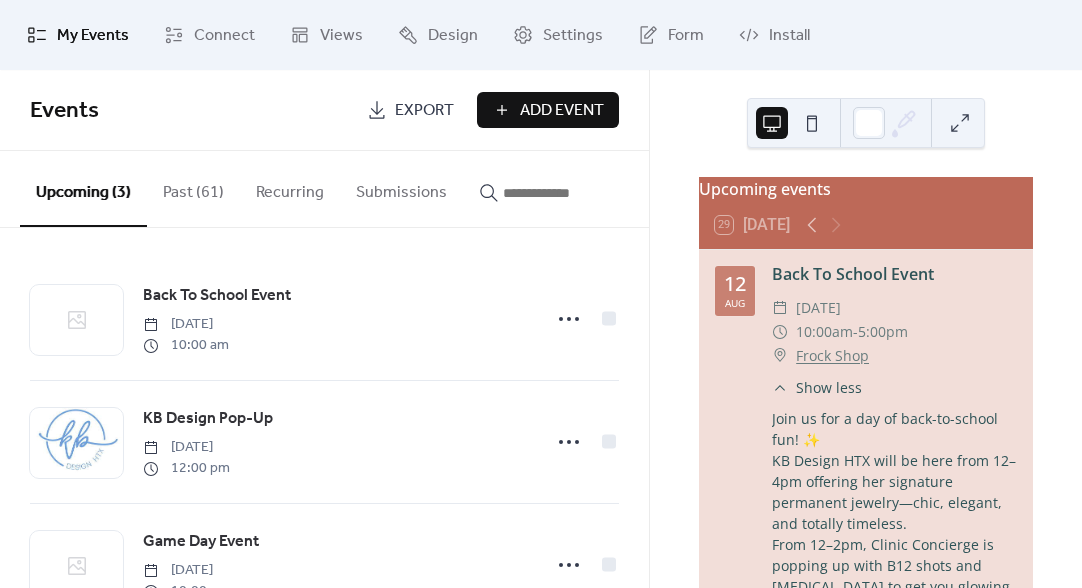 click on "Show less" at bounding box center (829, 387) 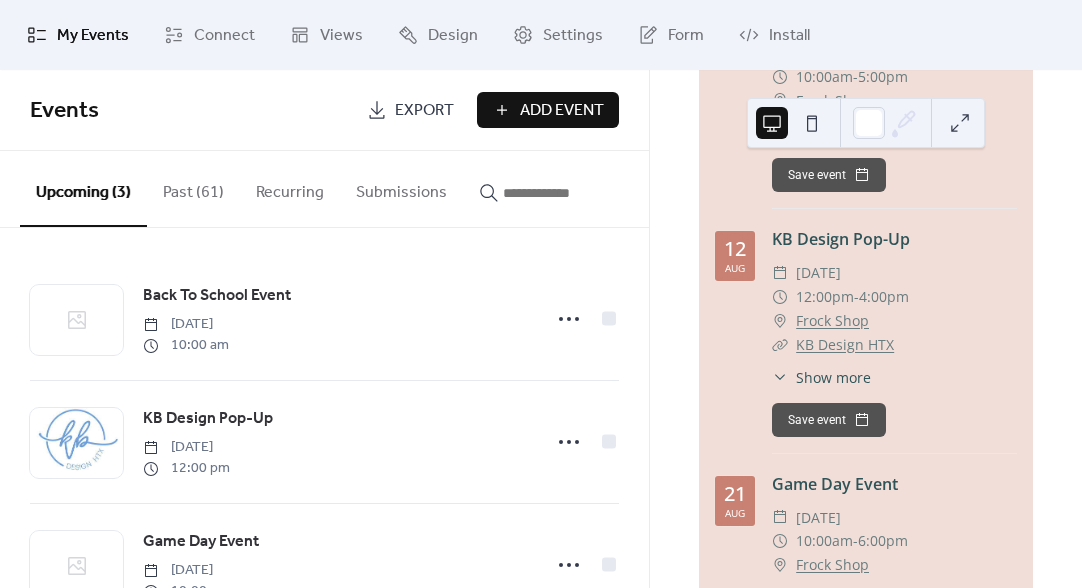 scroll, scrollTop: 267, scrollLeft: 0, axis: vertical 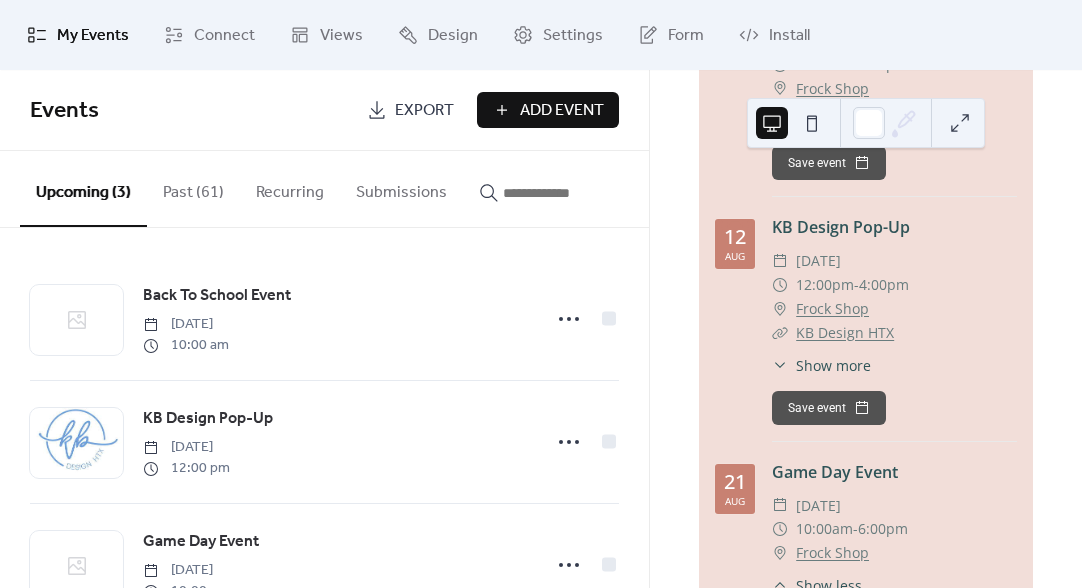 click on "Show more" at bounding box center (833, 365) 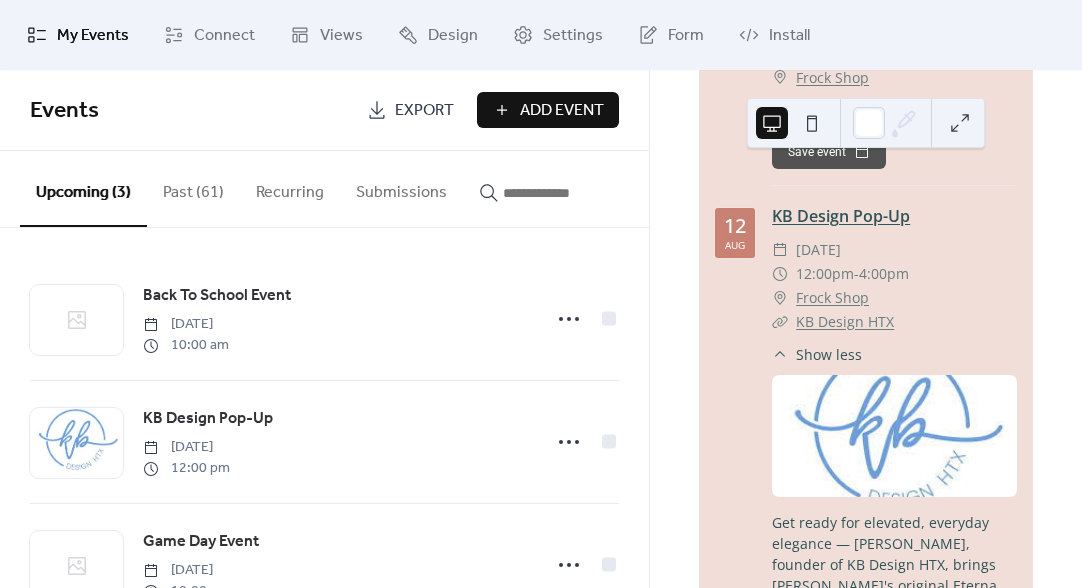 scroll, scrollTop: 337, scrollLeft: 0, axis: vertical 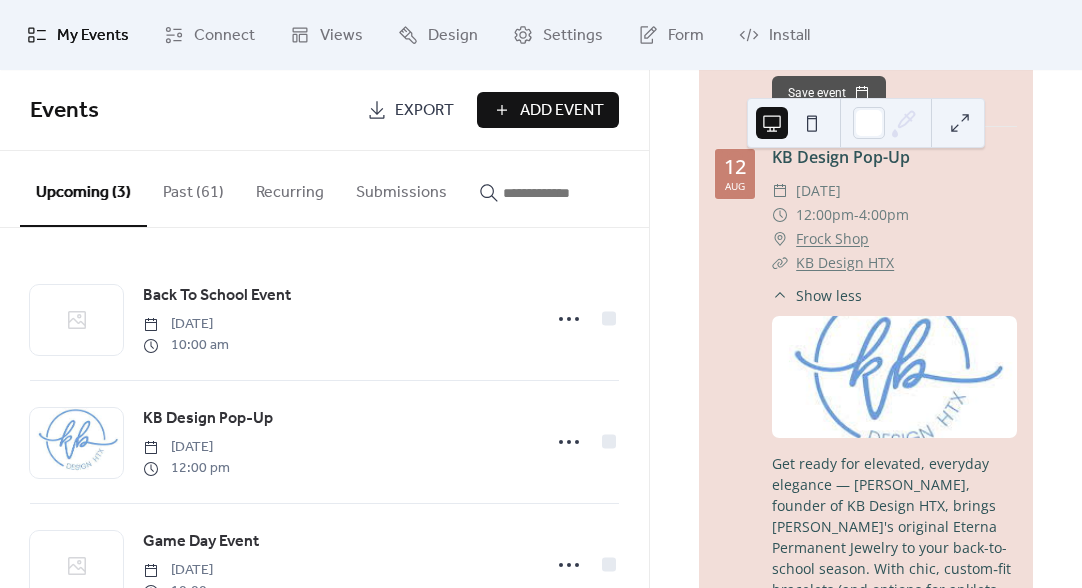 click on "Show less" at bounding box center [829, 295] 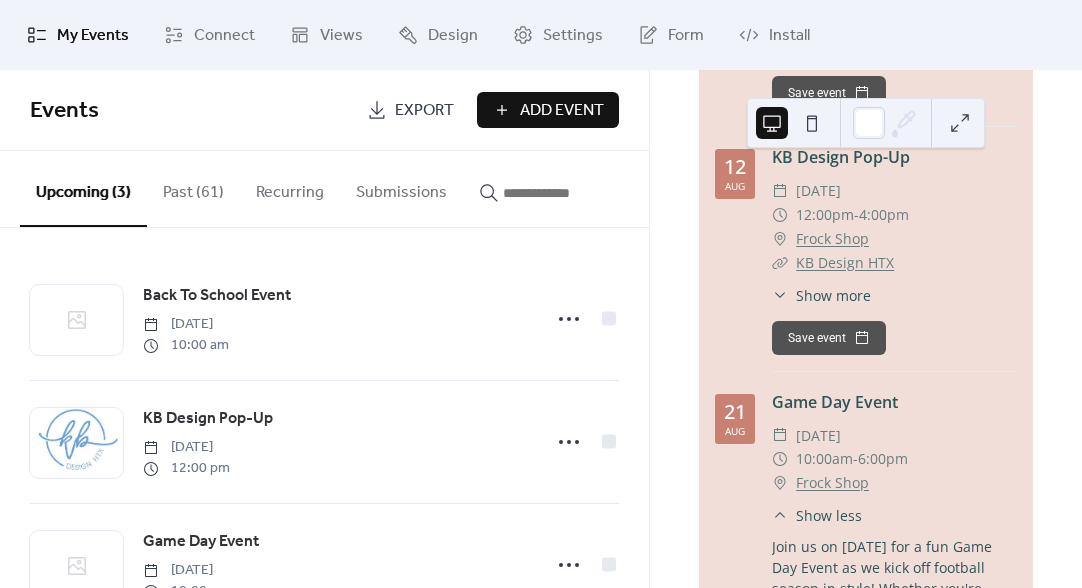 click on "Add Event" at bounding box center [562, 111] 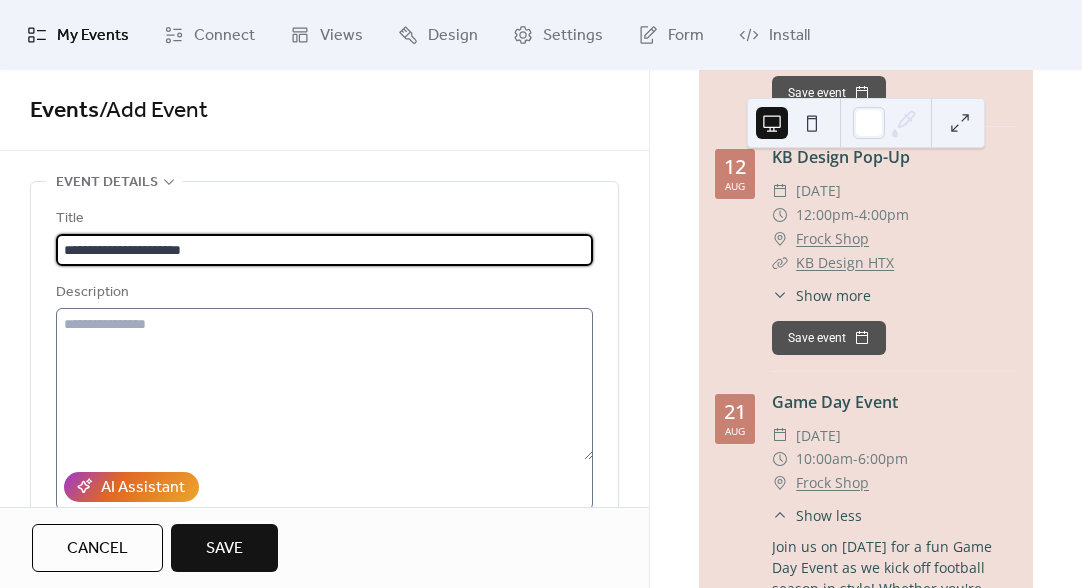 type on "**********" 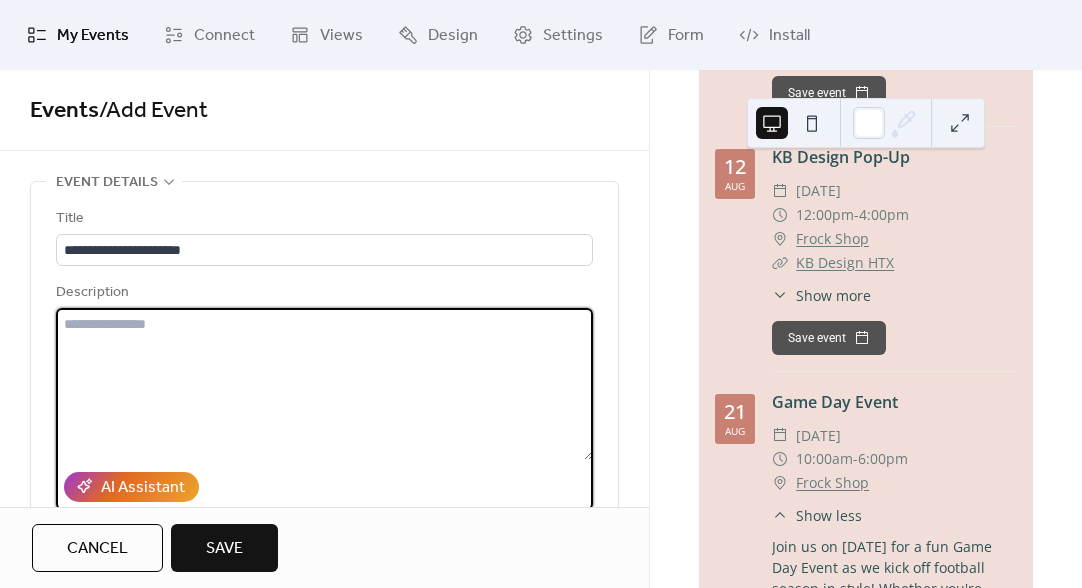 click at bounding box center (324, 384) 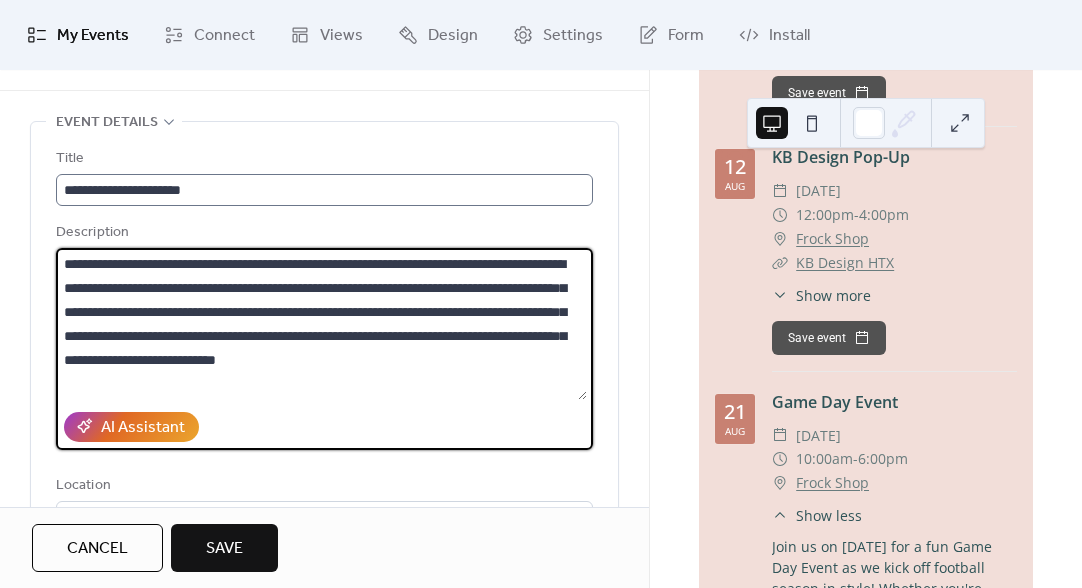 scroll, scrollTop: 62, scrollLeft: 0, axis: vertical 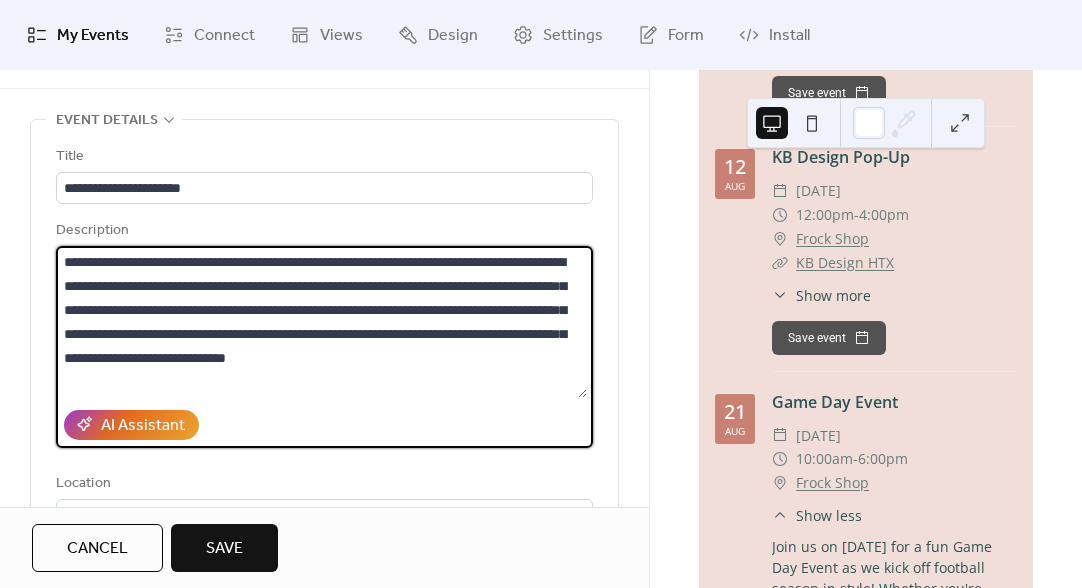 paste on "**********" 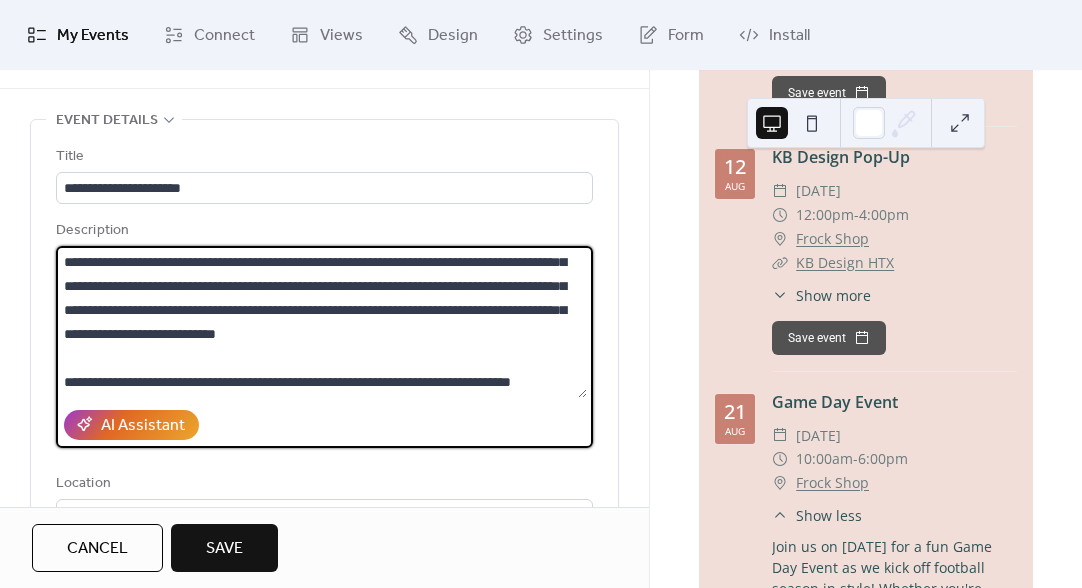 scroll, scrollTop: 69, scrollLeft: 0, axis: vertical 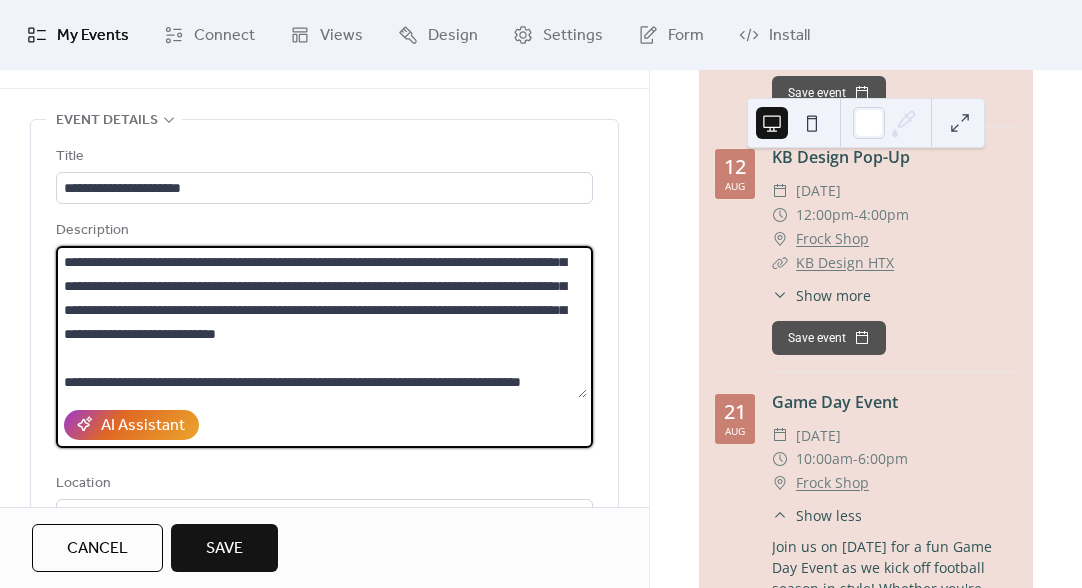 paste on "**********" 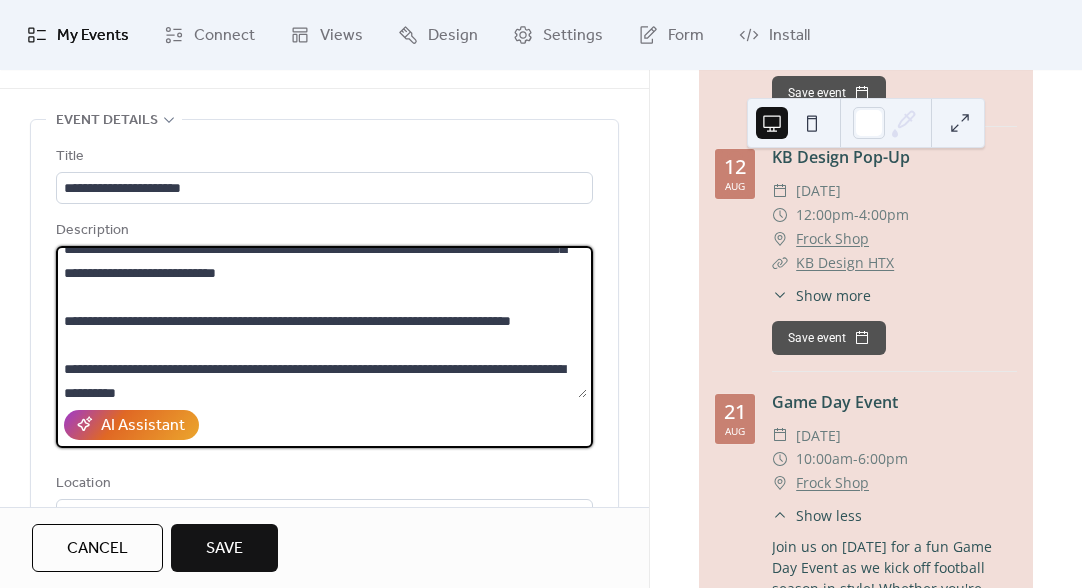 scroll, scrollTop: 144, scrollLeft: 0, axis: vertical 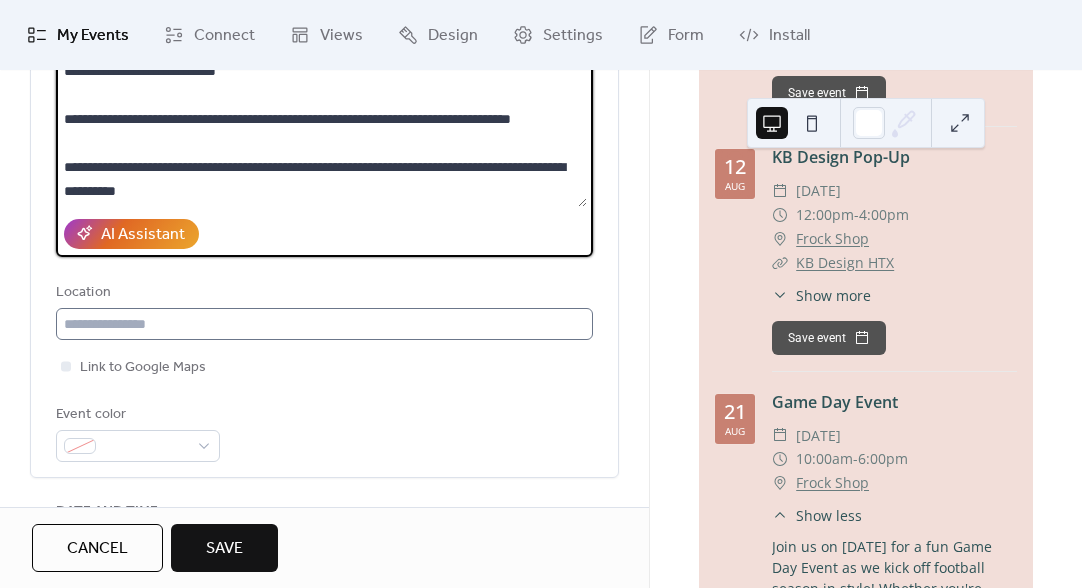 type on "**********" 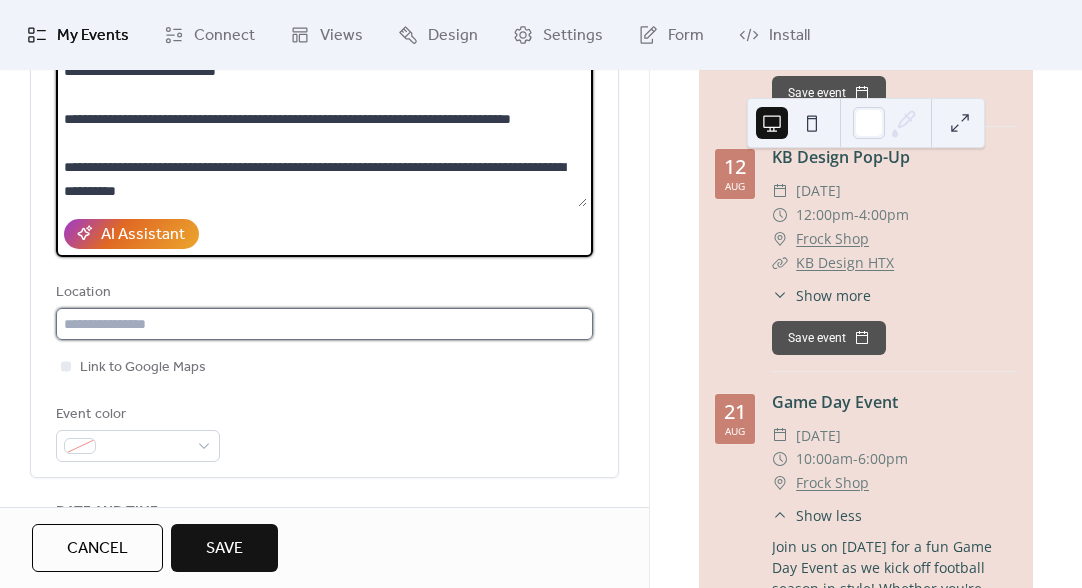 click at bounding box center [324, 324] 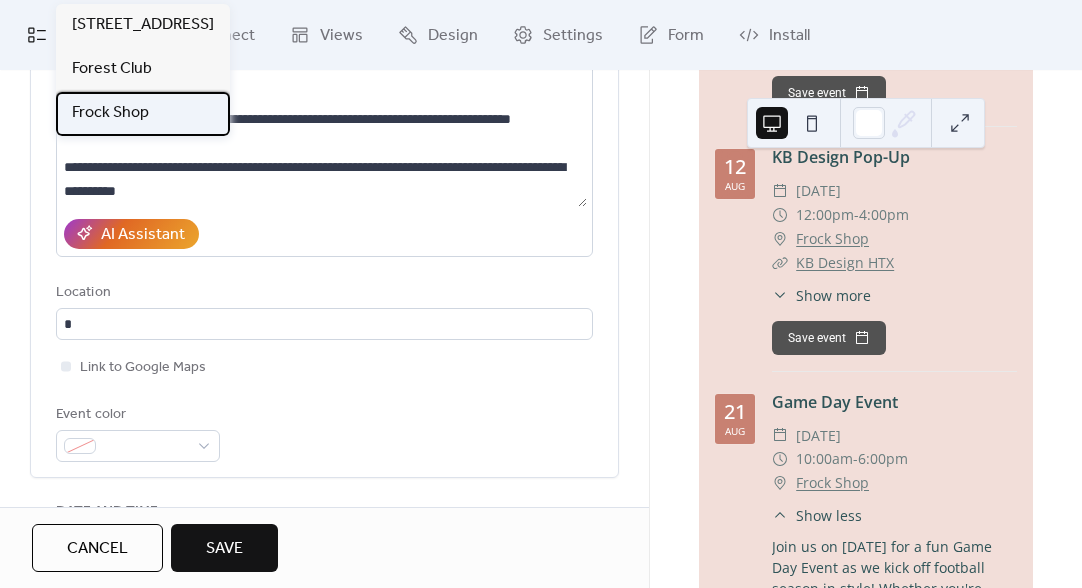 click on "Frock Shop" at bounding box center (143, 114) 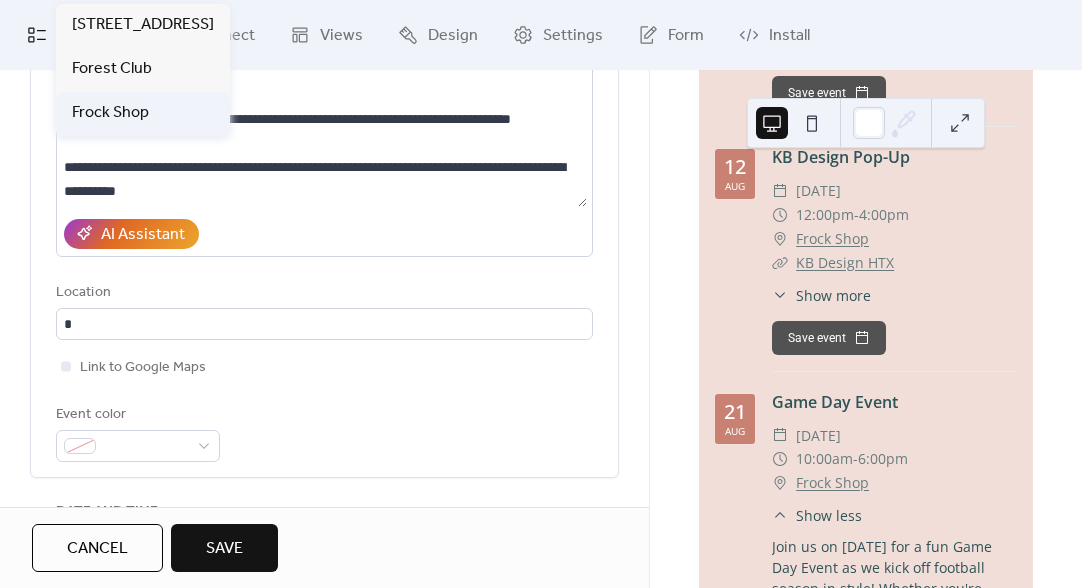 type on "**********" 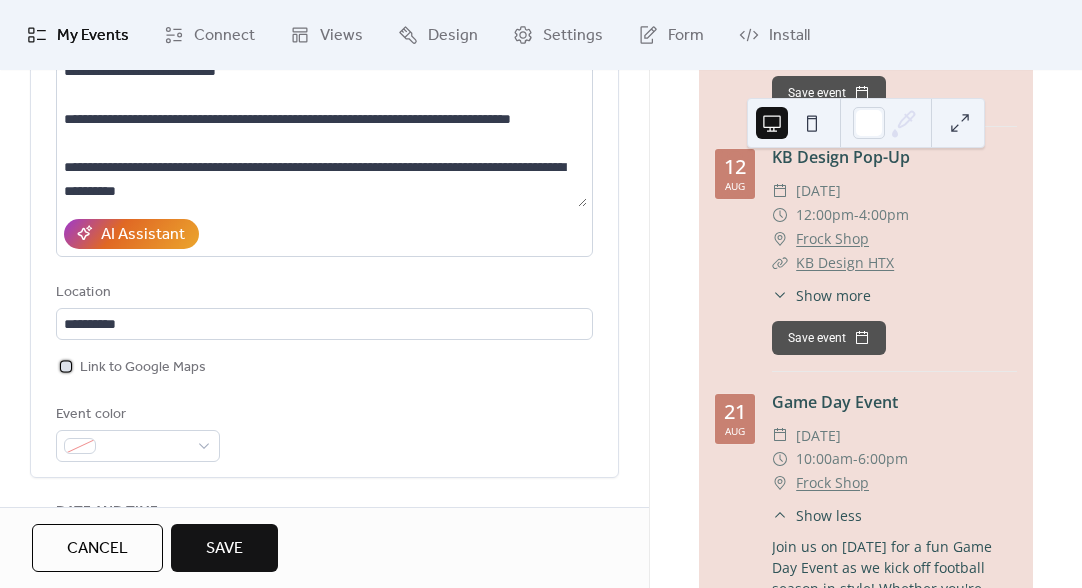 click on "Link to Google Maps" at bounding box center [143, 368] 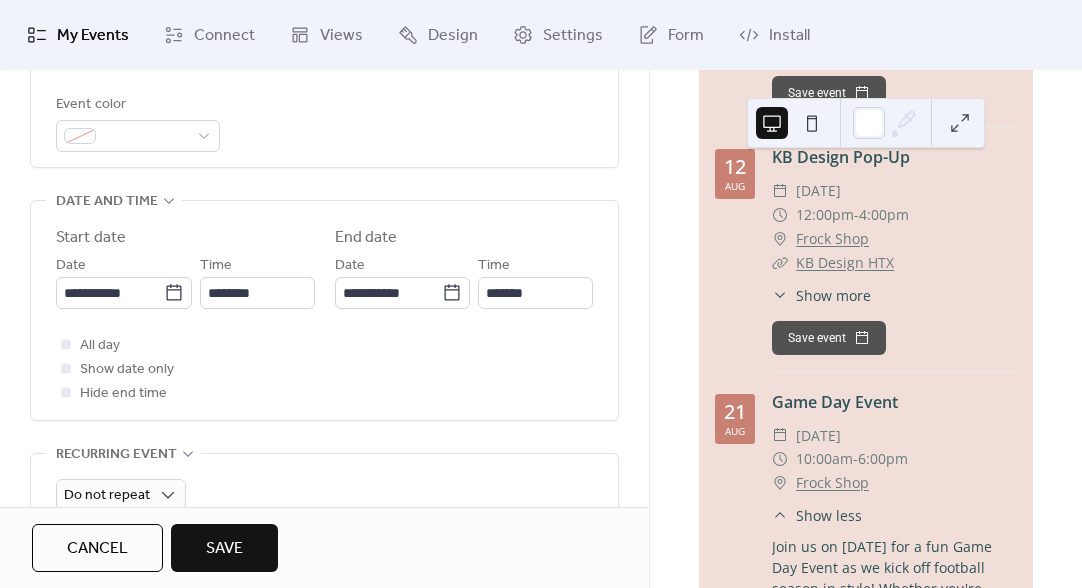 scroll, scrollTop: 579, scrollLeft: 0, axis: vertical 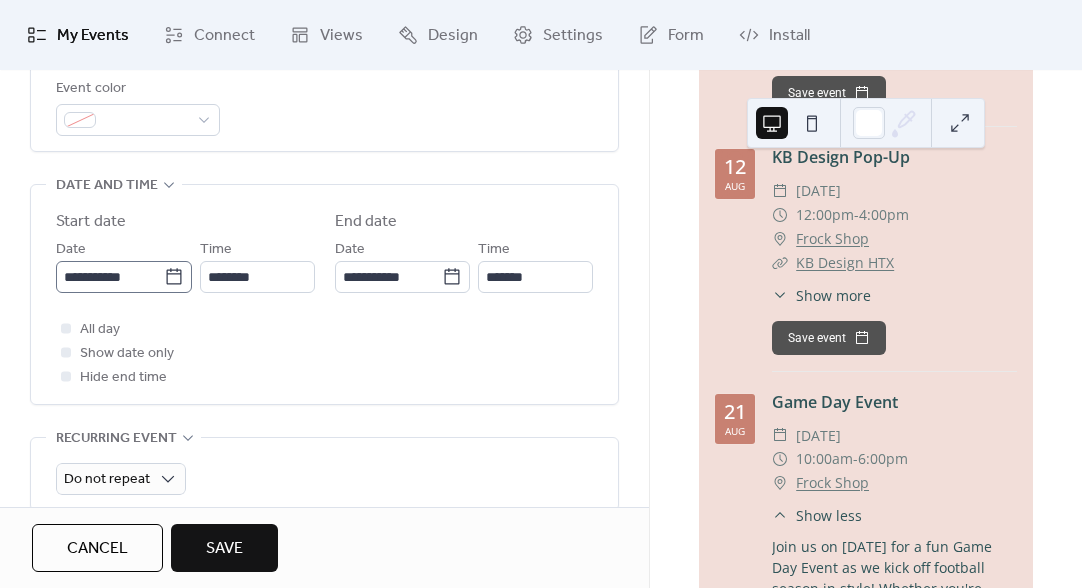 click 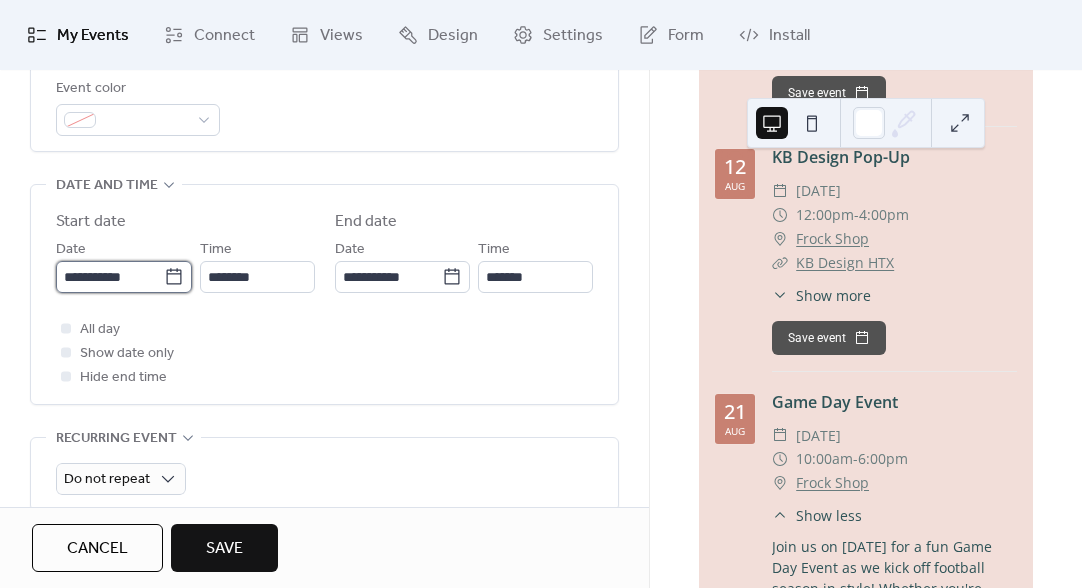 click on "**********" at bounding box center (110, 277) 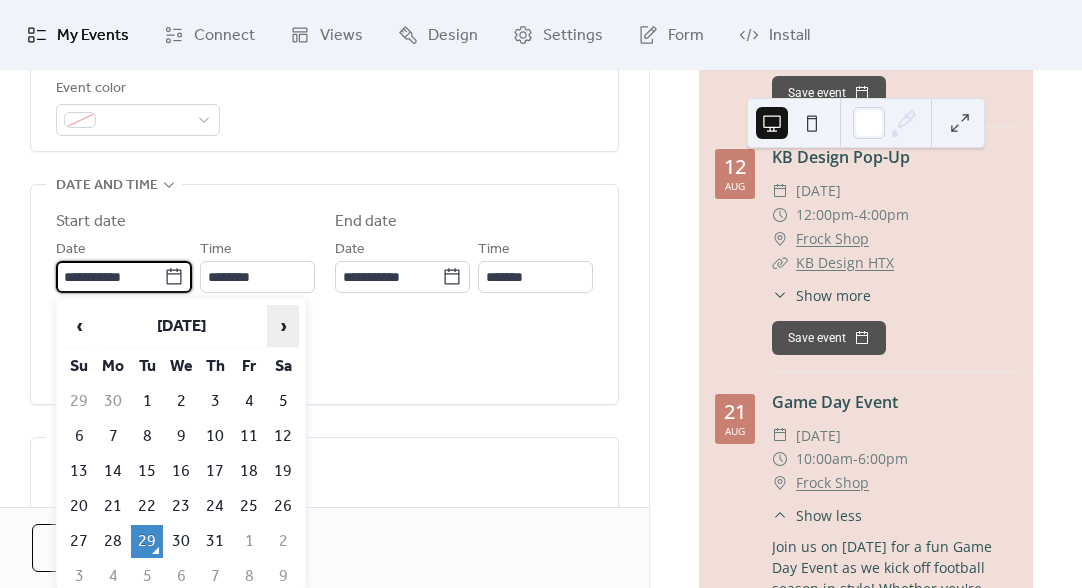 click on "›" at bounding box center (283, 326) 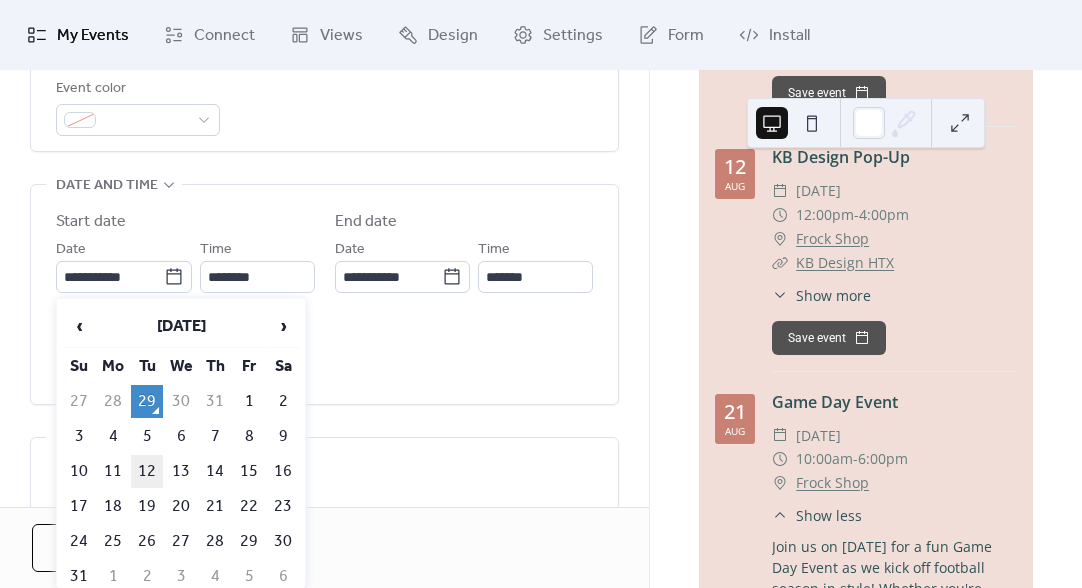 click on "12" at bounding box center (147, 471) 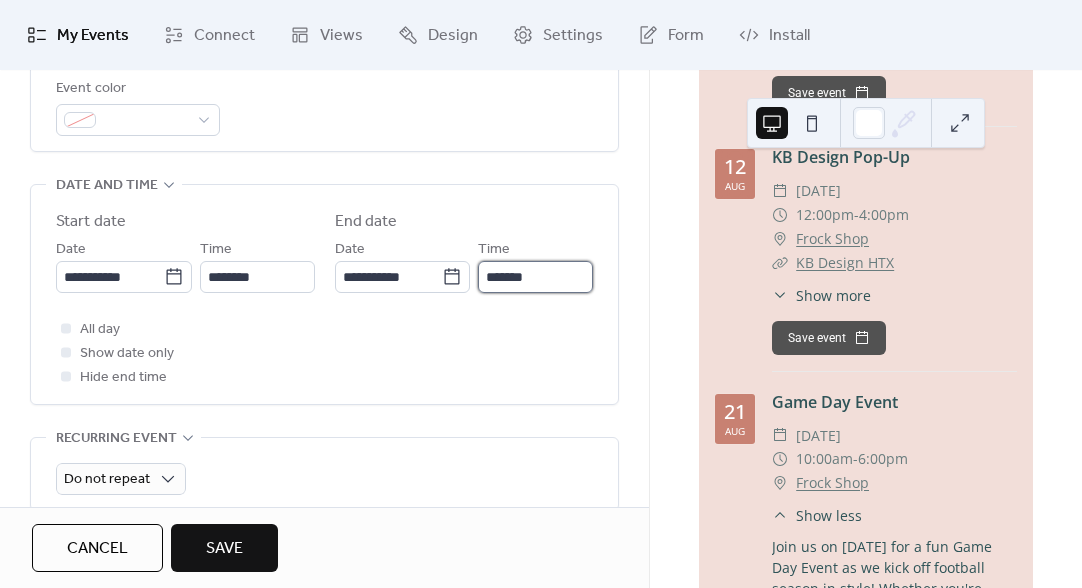 click on "*******" at bounding box center (535, 277) 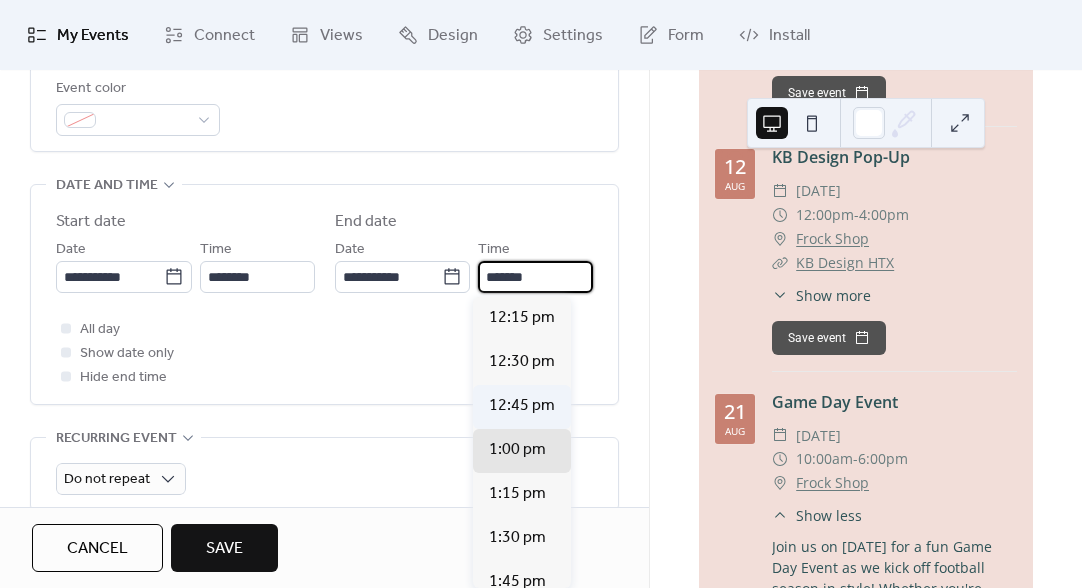 scroll, scrollTop: 77, scrollLeft: 0, axis: vertical 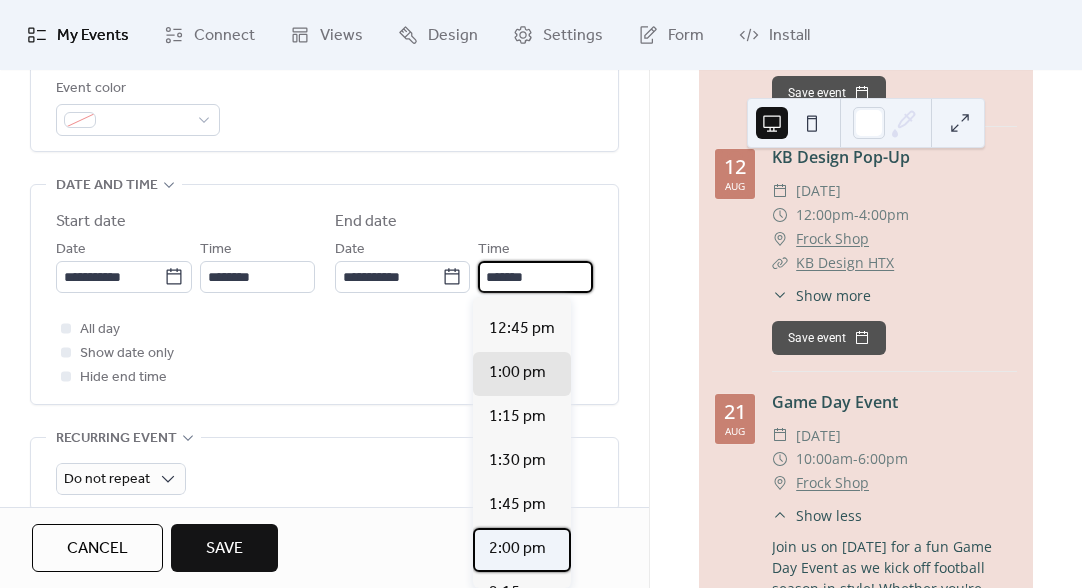 click on "2:00 pm" at bounding box center [517, 549] 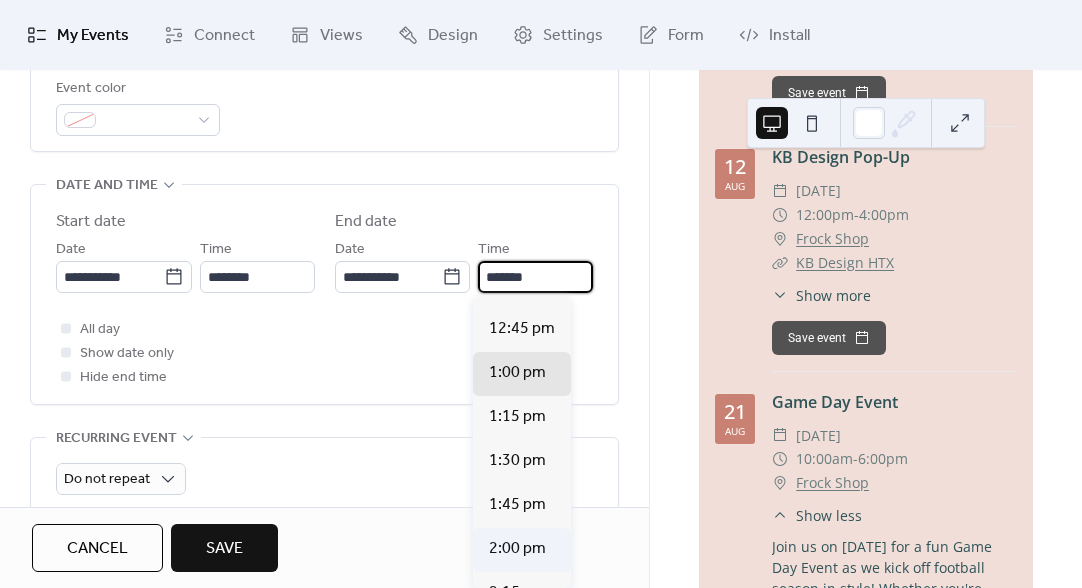 type on "*******" 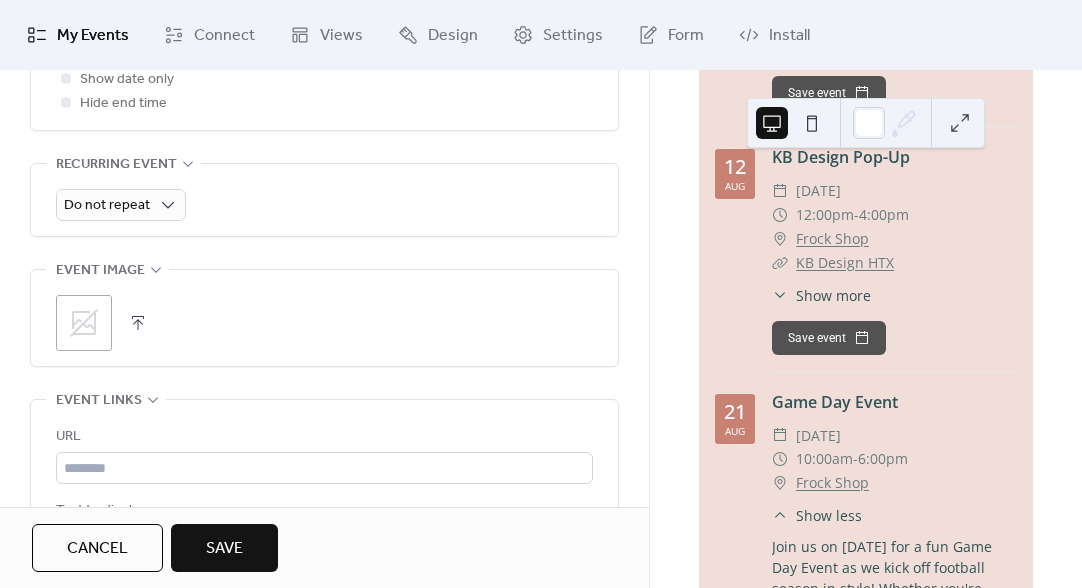 scroll, scrollTop: 965, scrollLeft: 0, axis: vertical 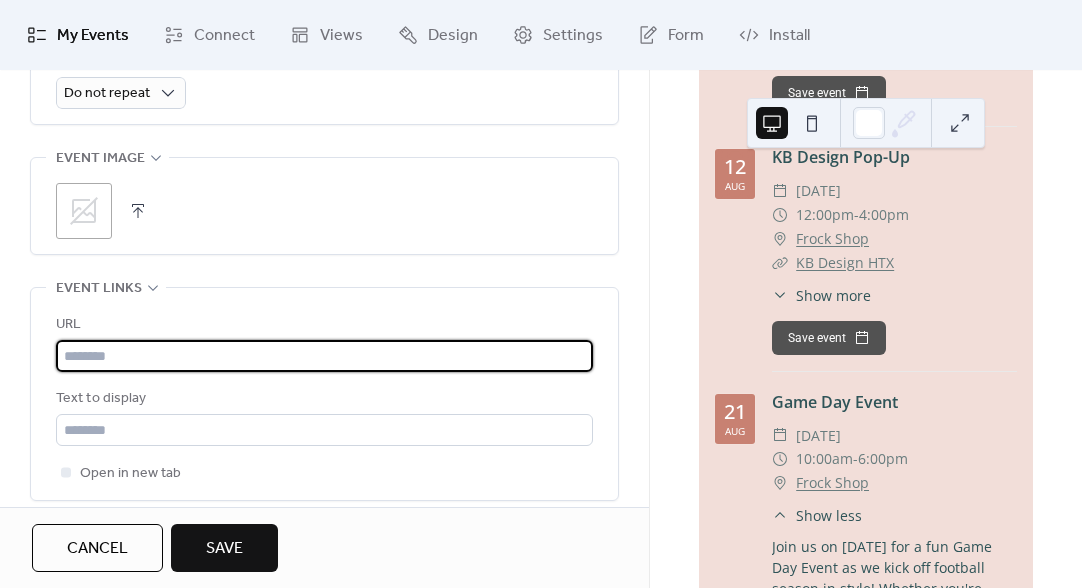 click at bounding box center (324, 356) 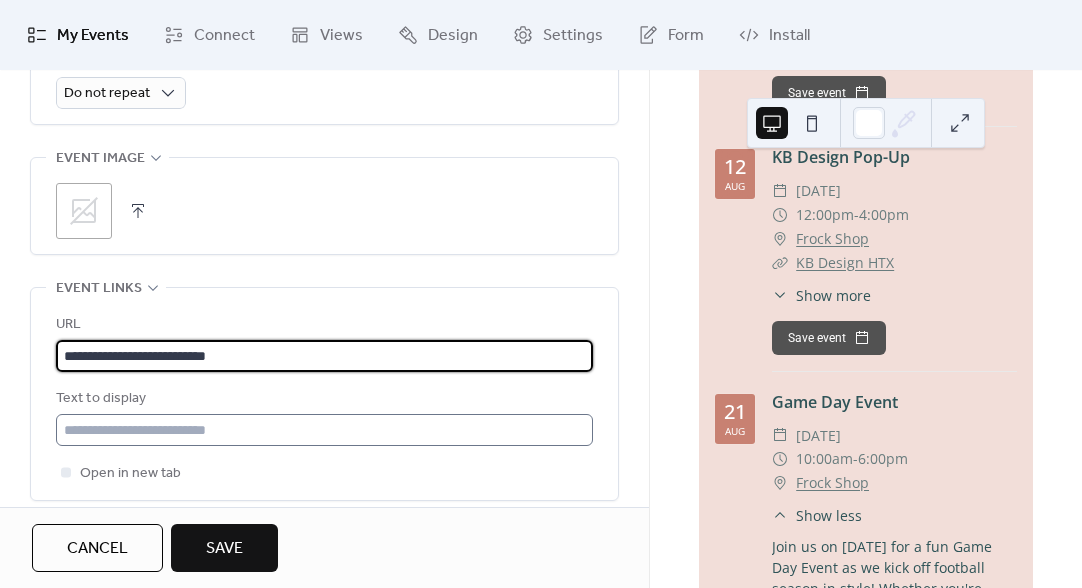 type on "**********" 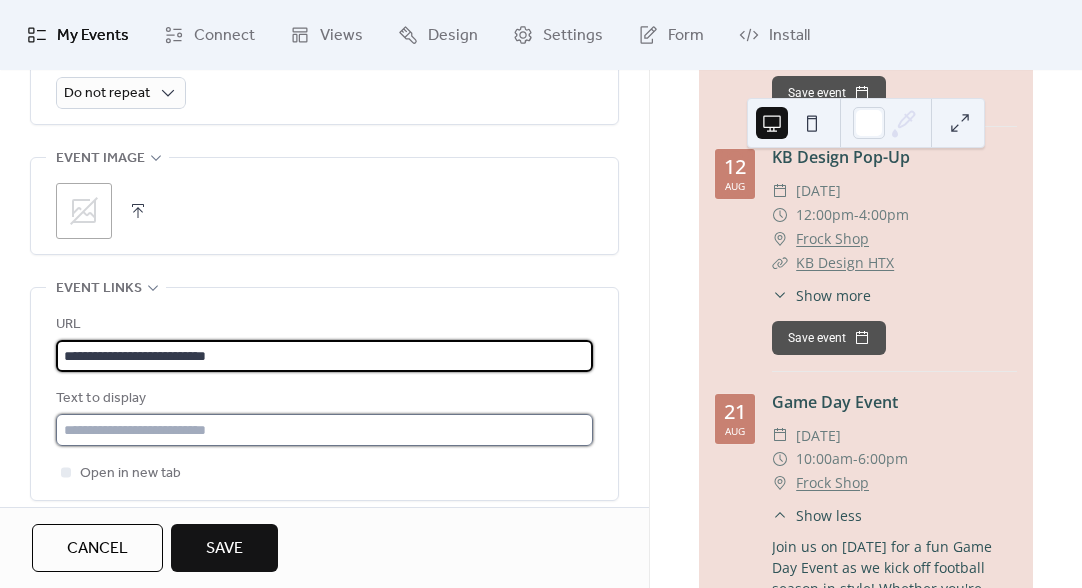 click at bounding box center (324, 430) 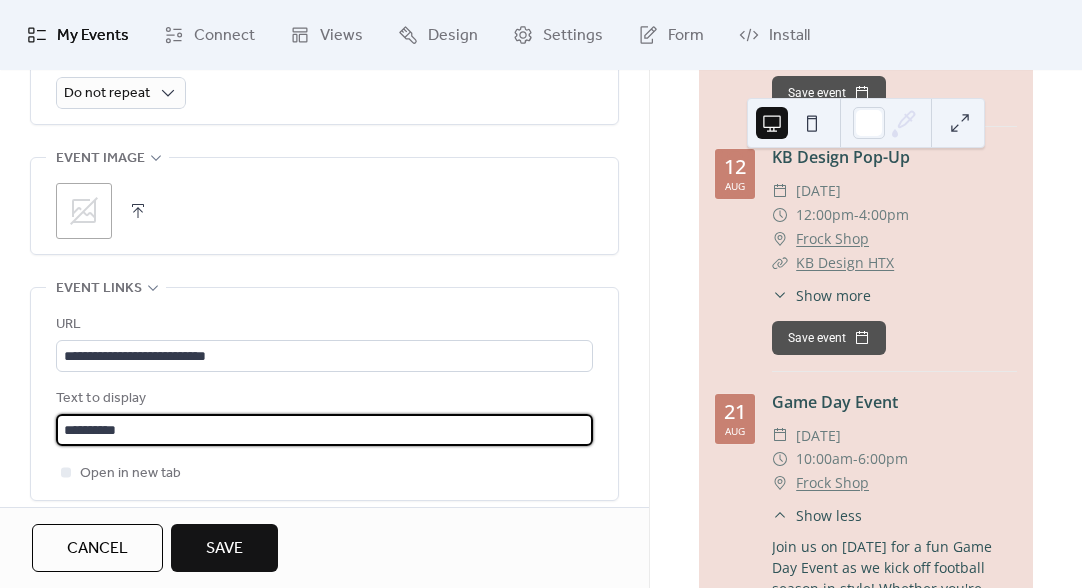 type on "**********" 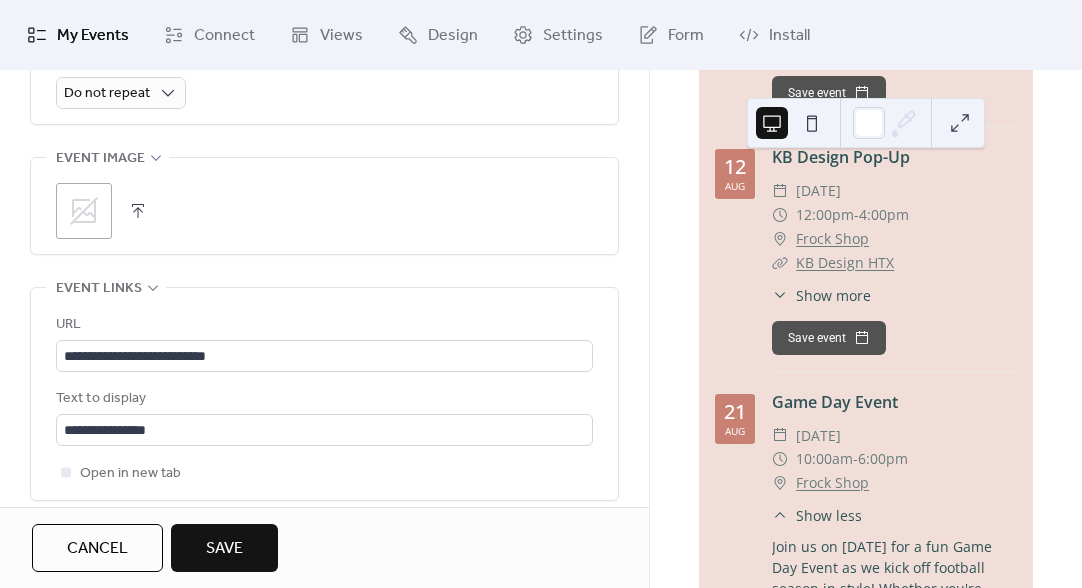 drag, startPoint x: 236, startPoint y: 445, endPoint x: 138, endPoint y: 214, distance: 250.92828 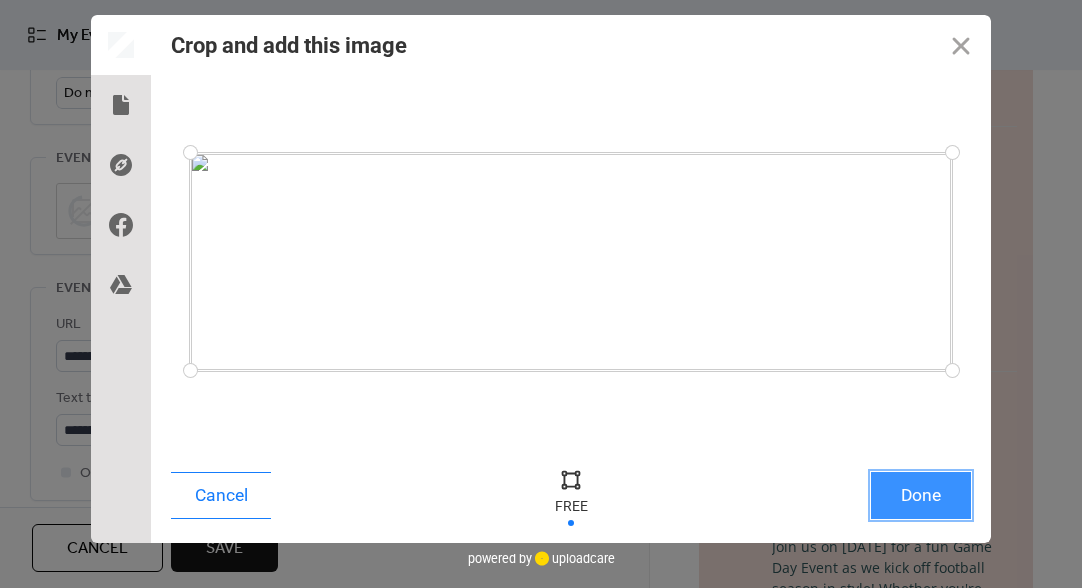 click on "Done" at bounding box center (921, 495) 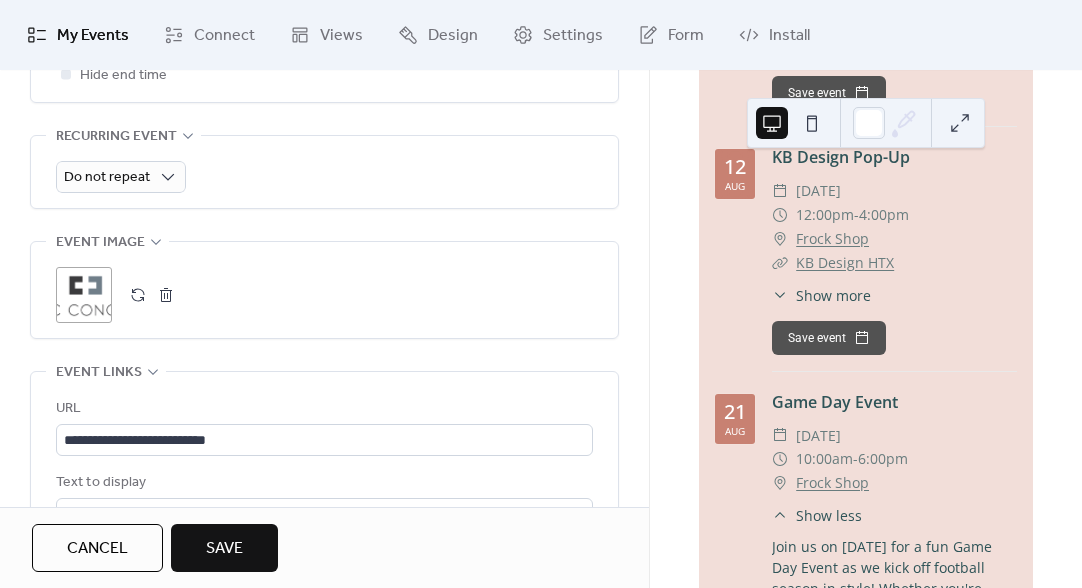 scroll, scrollTop: 503, scrollLeft: 0, axis: vertical 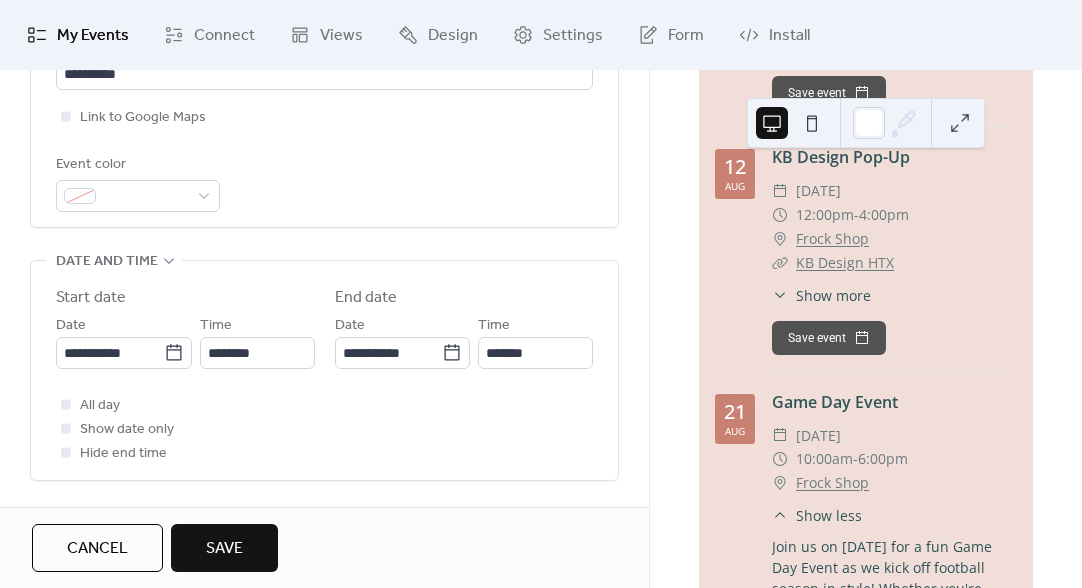 drag, startPoint x: 252, startPoint y: 540, endPoint x: 819, endPoint y: 303, distance: 614.5389 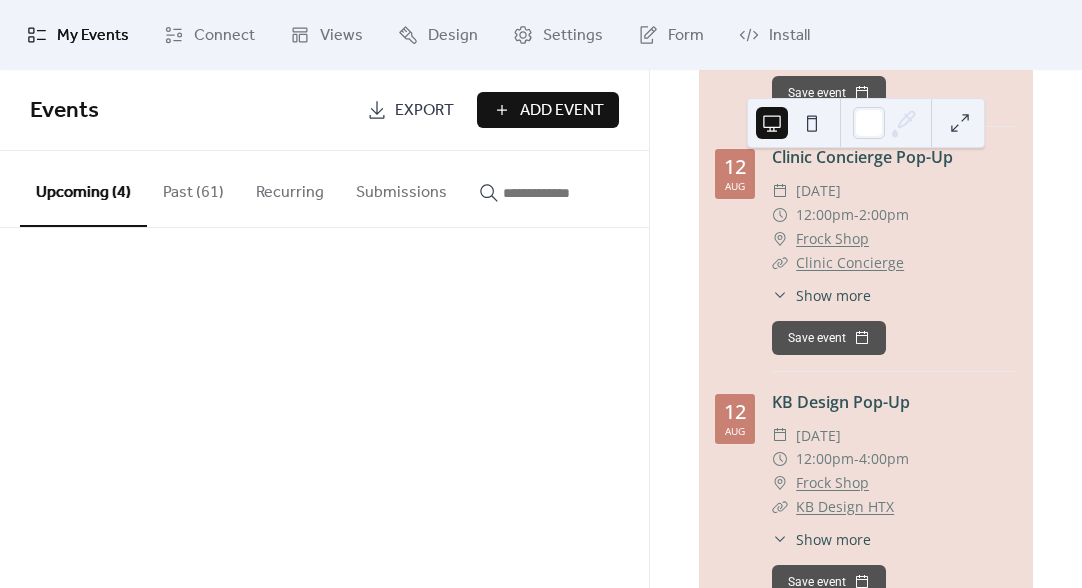 scroll, scrollTop: 180, scrollLeft: 0, axis: vertical 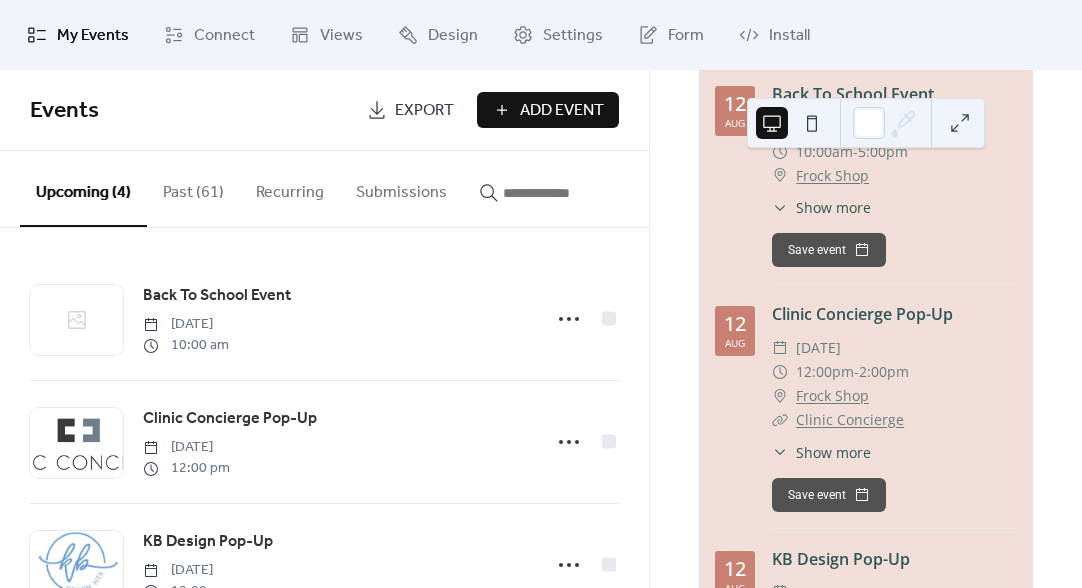 click on "Show more" at bounding box center [833, 452] 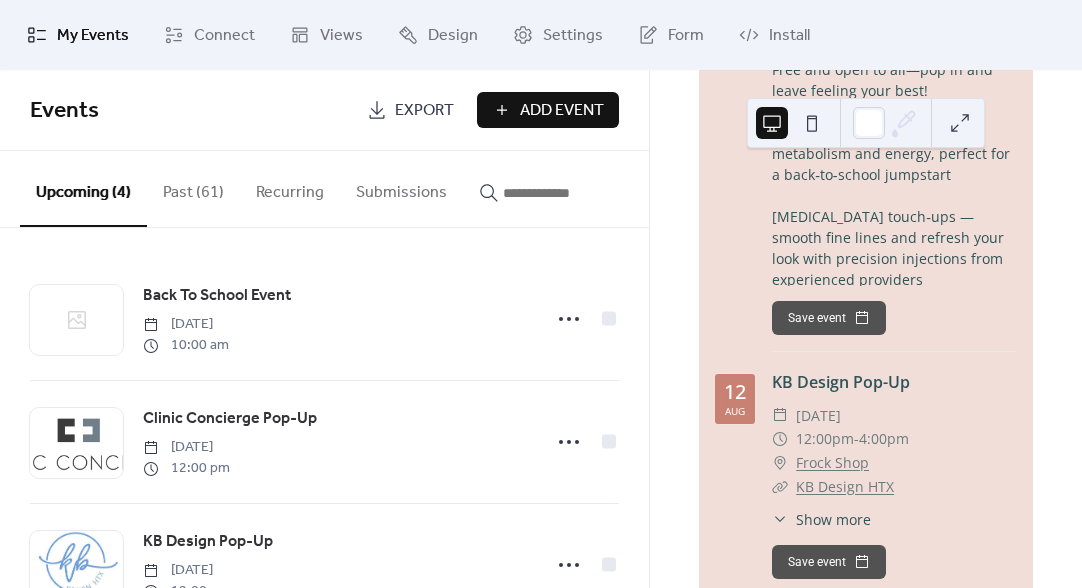 scroll, scrollTop: 0, scrollLeft: 0, axis: both 